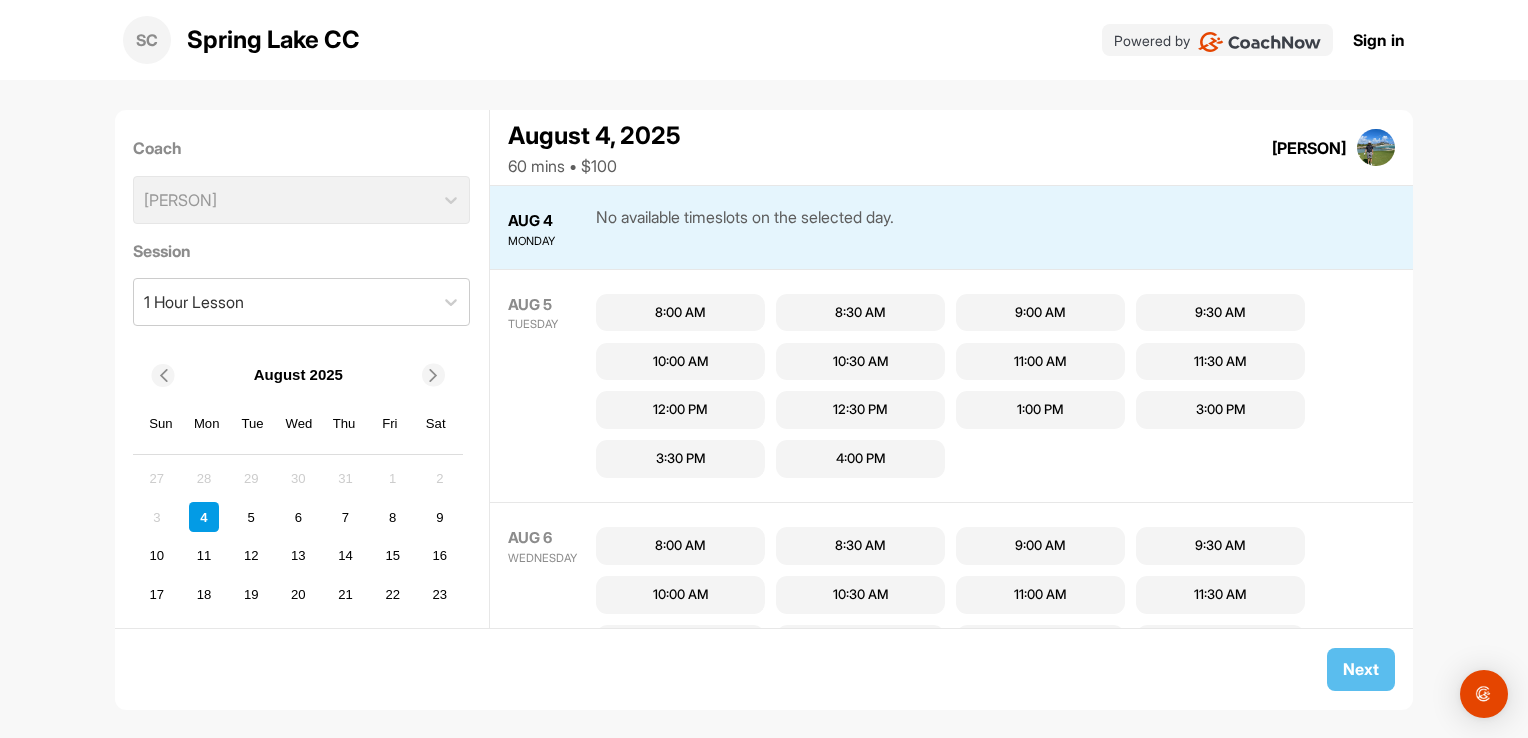 scroll, scrollTop: 0, scrollLeft: 0, axis: both 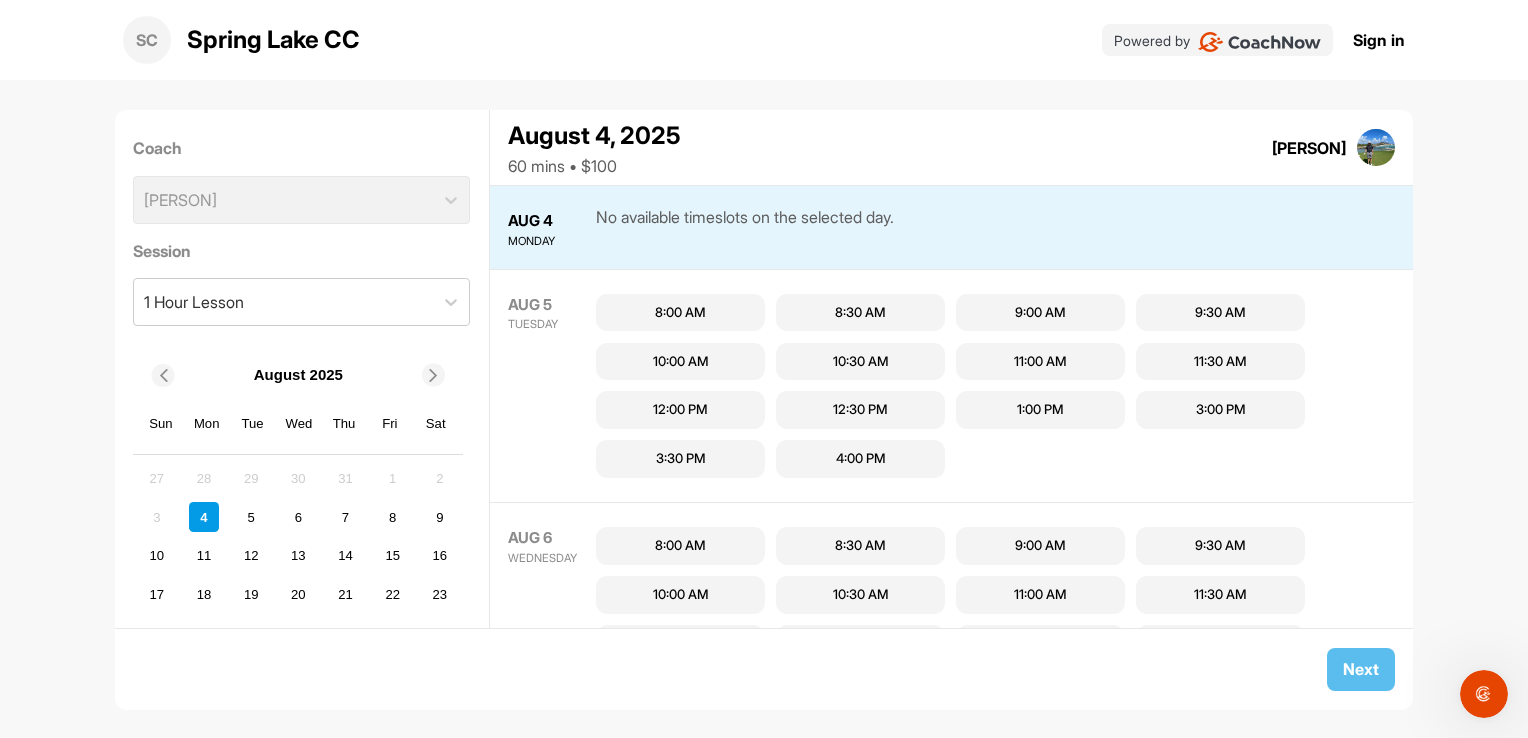 click on "Coach [PERSON] Session 1 Hour Lesson August [YEAR] Sun Mon Tue Wed Thu Fri Sat 27 28 29 30 31 1 2 3 4 5 6 7 8 9 10 11 12 13 14 15 16 17 18 19 20 21 22 23 24 25 26 27 28 29 30 31 1 2 3 4 5 6 August 4, [YEAR] 60 mins • $100 [PERSON] (GMT-05:00) Eastern Time (US & Canada) 1 Hour Lesson 60 mins • $100 AUG 4 MONDAY No available timeslots on the selected day. AUG 5 TUESDAY 8:00 AM 8:30 AM 9:00 AM 9:30 AM 10:00 AM 10:30 AM 11:00 AM 11:30 AM 12:00 PM 12:30 PM 1:00 PM 3:00 PM 3:30 PM 4:00 PM AUG 6 WEDNESDAY 8:00 AM 8:30 AM 9:00 AM 9:30 AM 10:00 AM 10:30 AM 11:00 AM 11:30 AM 12:00 PM 12:30 PM 1:00 PM 1:30 PM 2:00 PM 2:30 PM 3:00 PM 3:30 PM 4:00 PM AUG 7 THURSDAY No available timeslots on this day. AUG 8 FRIDAY 8:00 AM 8:30 AM 9:00 AM 9:30 AM 10:00 AM 10:30 AM 11:00 AM 11:30 AM 12:00 PM 12:30 PM 1:00 PM 1:30 PM 3:30 PM 4:00 PM AUG 9 SATURDAY 8:00 AM 8:30 AM 9:00 AM 9:30 AM 10:00 AM 10:30 AM 11:00 AM 11:30 AM 12:00 PM 12:30 PM 1:00 PM AUG 10 SUNDAY 8:00 AM 8:30 AM 9:00 AM 9:30 AM 10:00 AM 10:30 AM 11:00 AM" at bounding box center [764, 399] 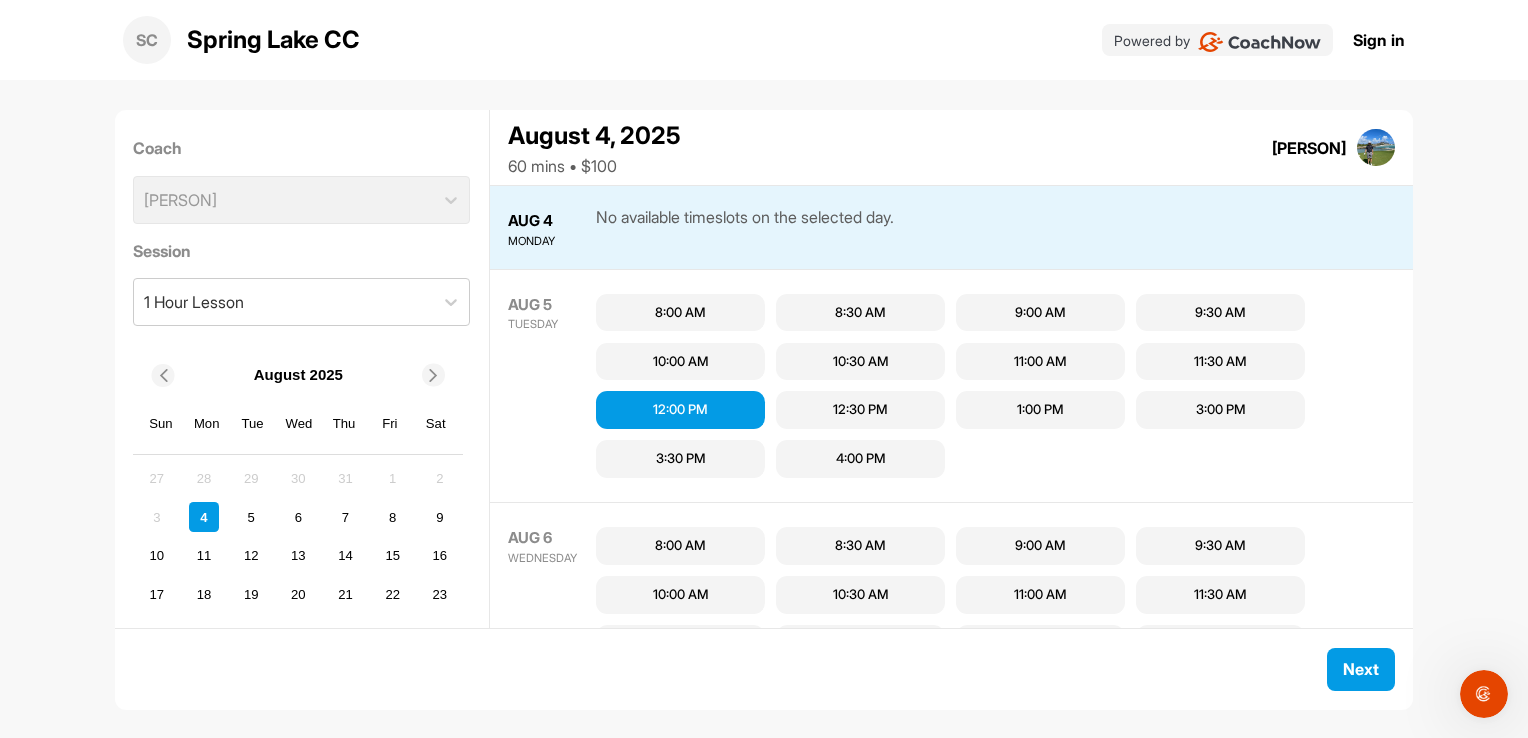 click on "12:00 PM" at bounding box center [680, 410] 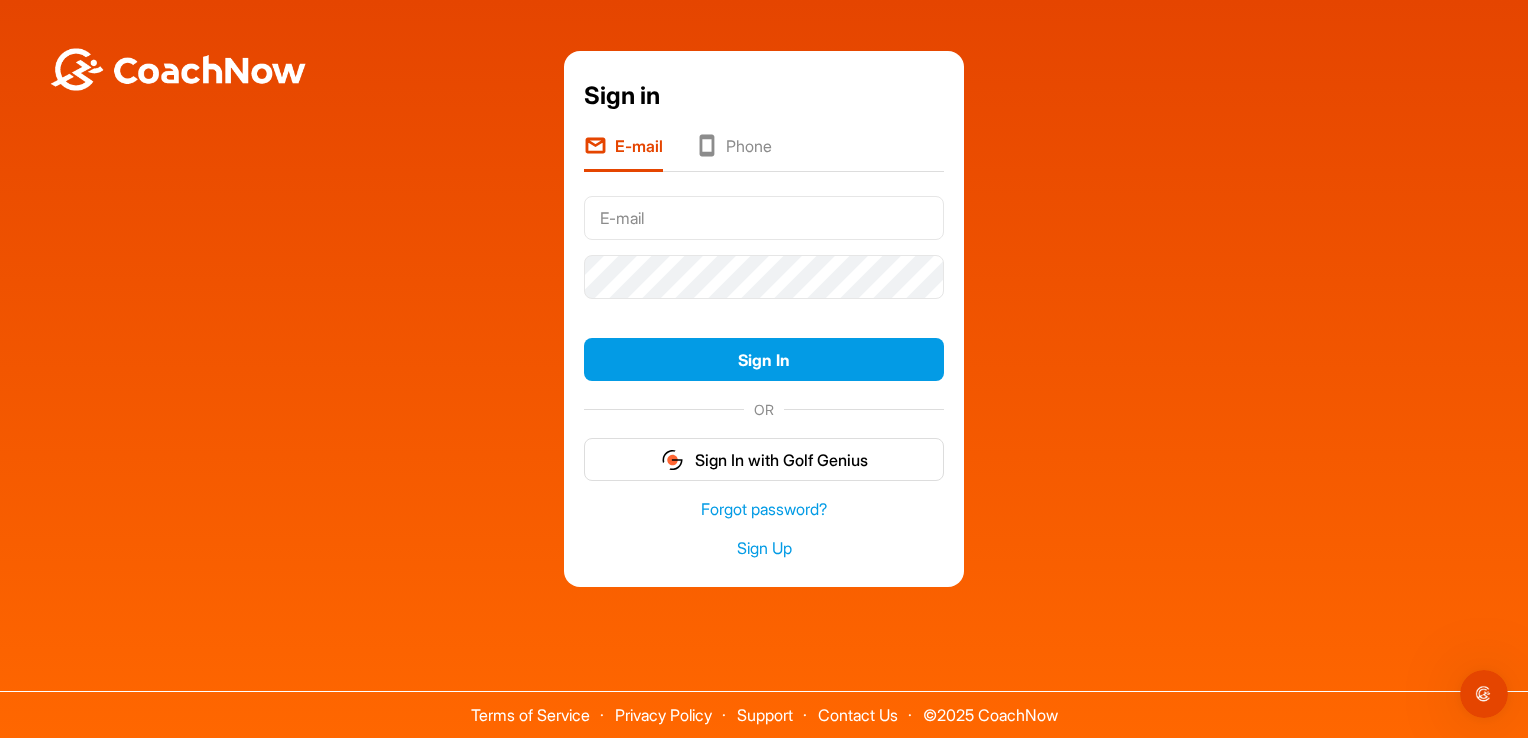 click on "Sign in   E-mail   Phone Sign In OR Sign In with Golf Genius Forgot password? Sign Up" at bounding box center [764, 314] 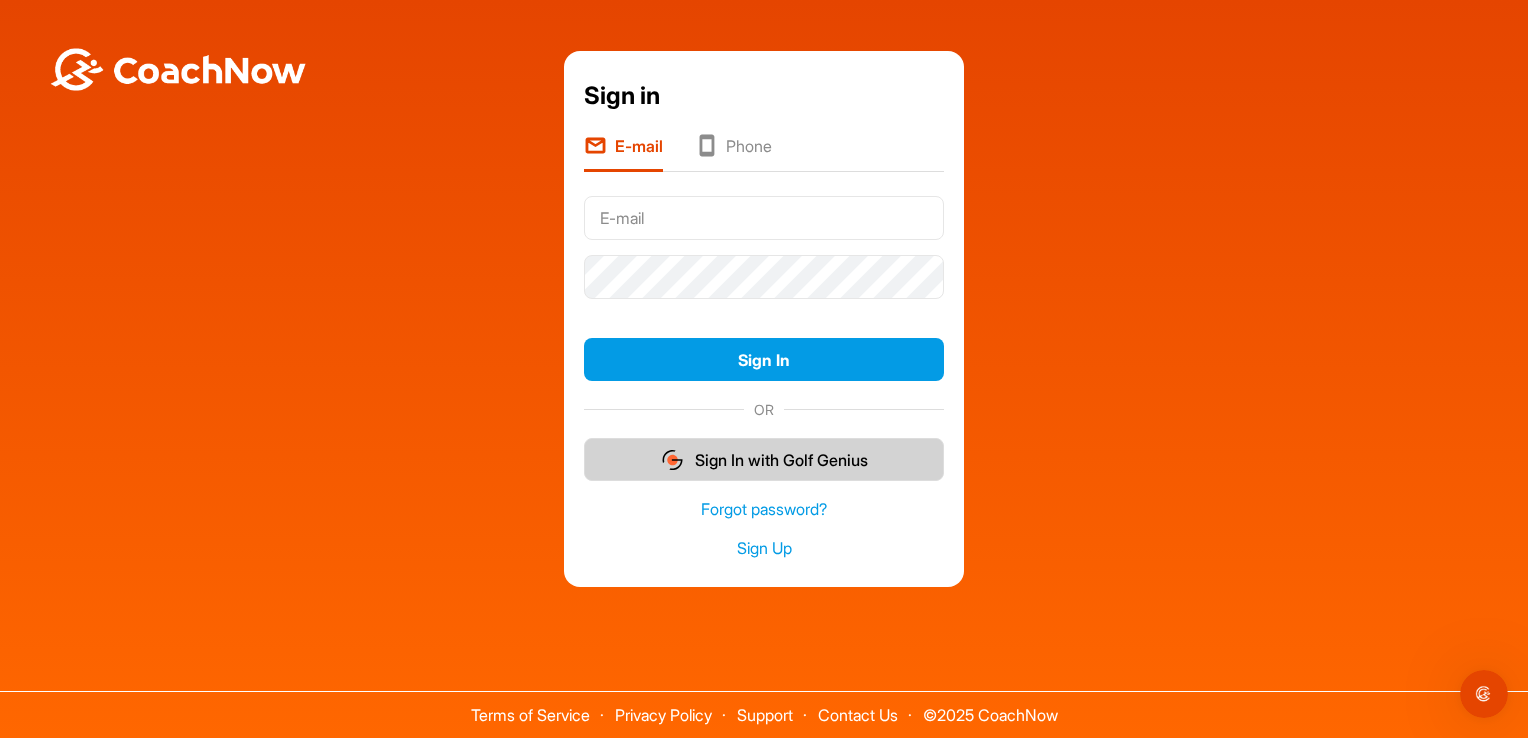 click on "Sign In with Golf Genius" at bounding box center (764, 459) 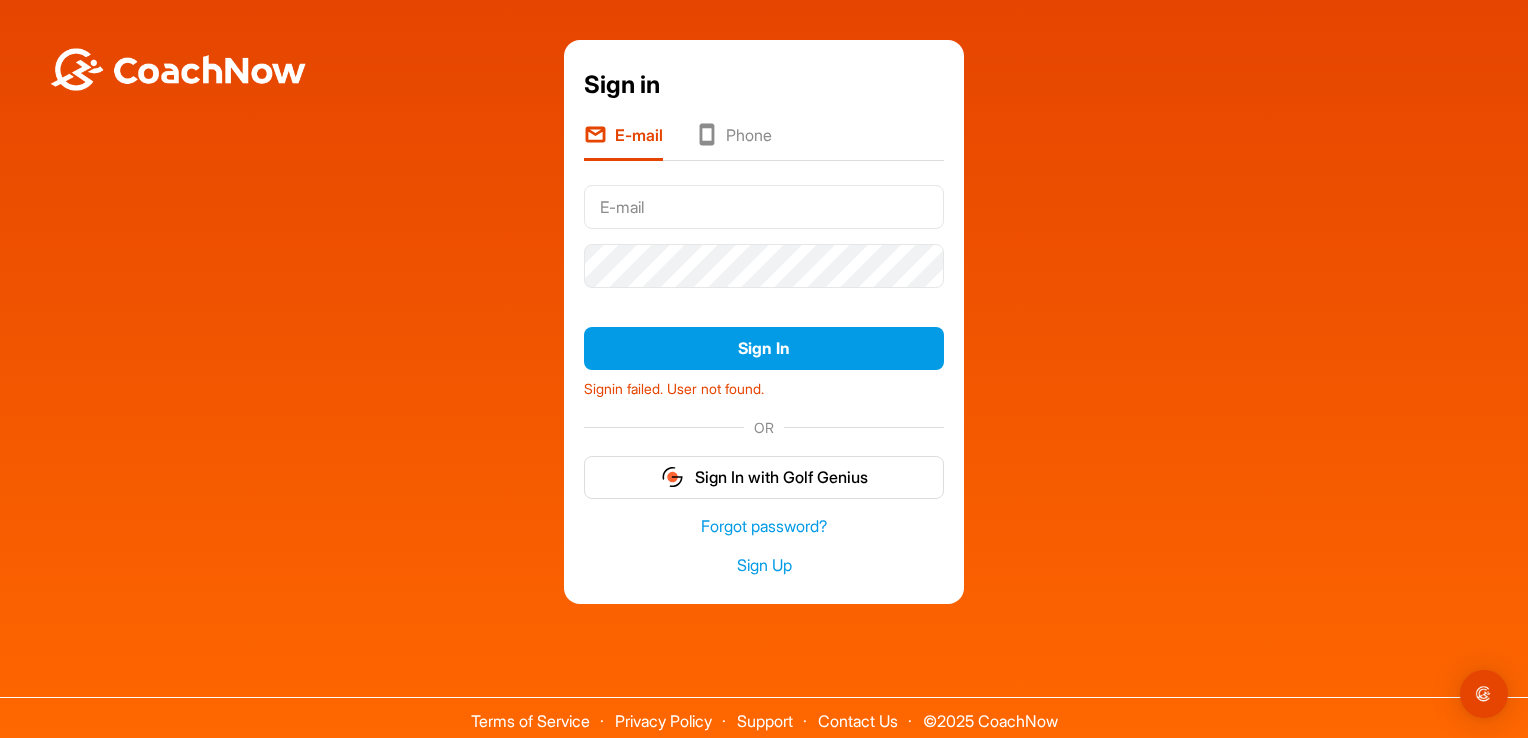 scroll, scrollTop: 0, scrollLeft: 0, axis: both 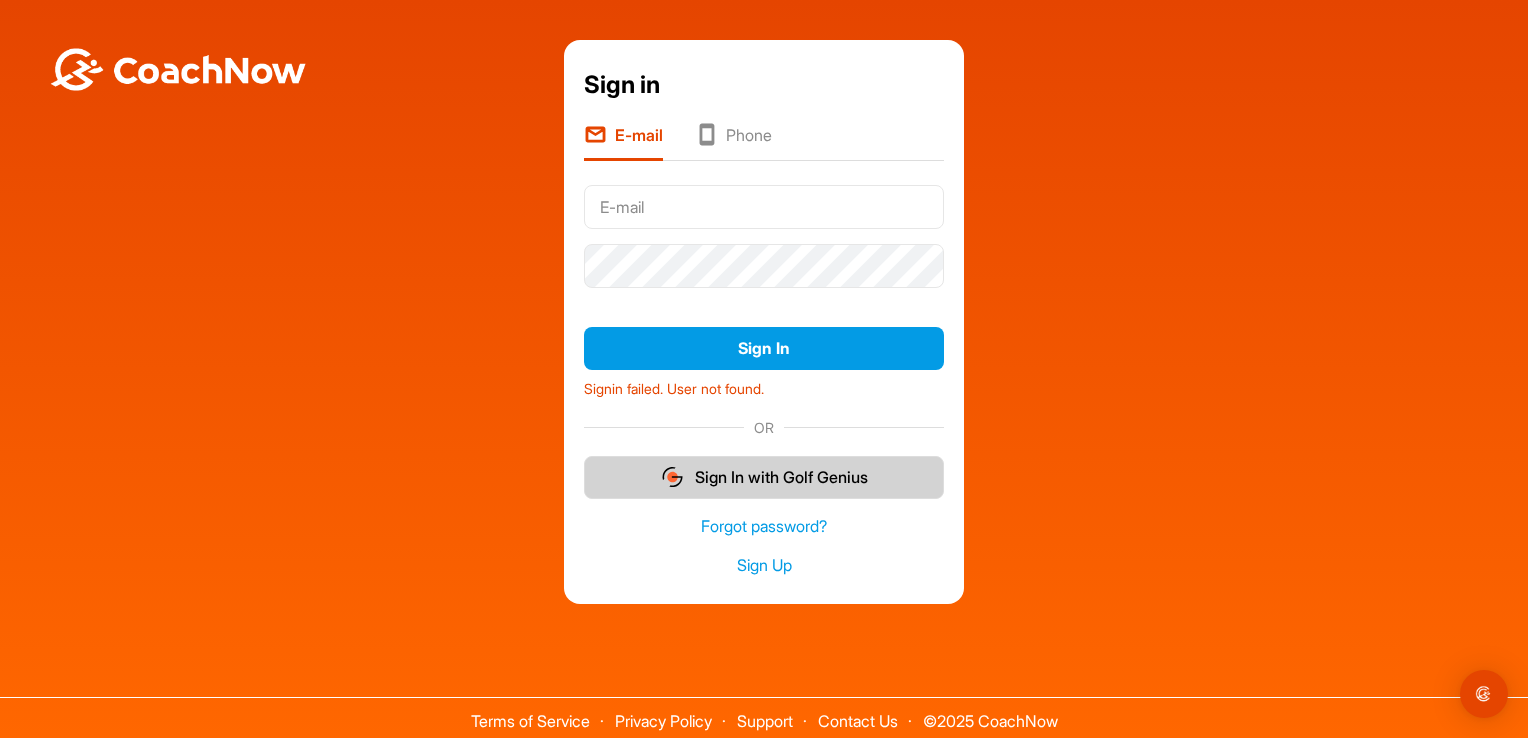 click on "Sign In with Golf Genius" at bounding box center (764, 477) 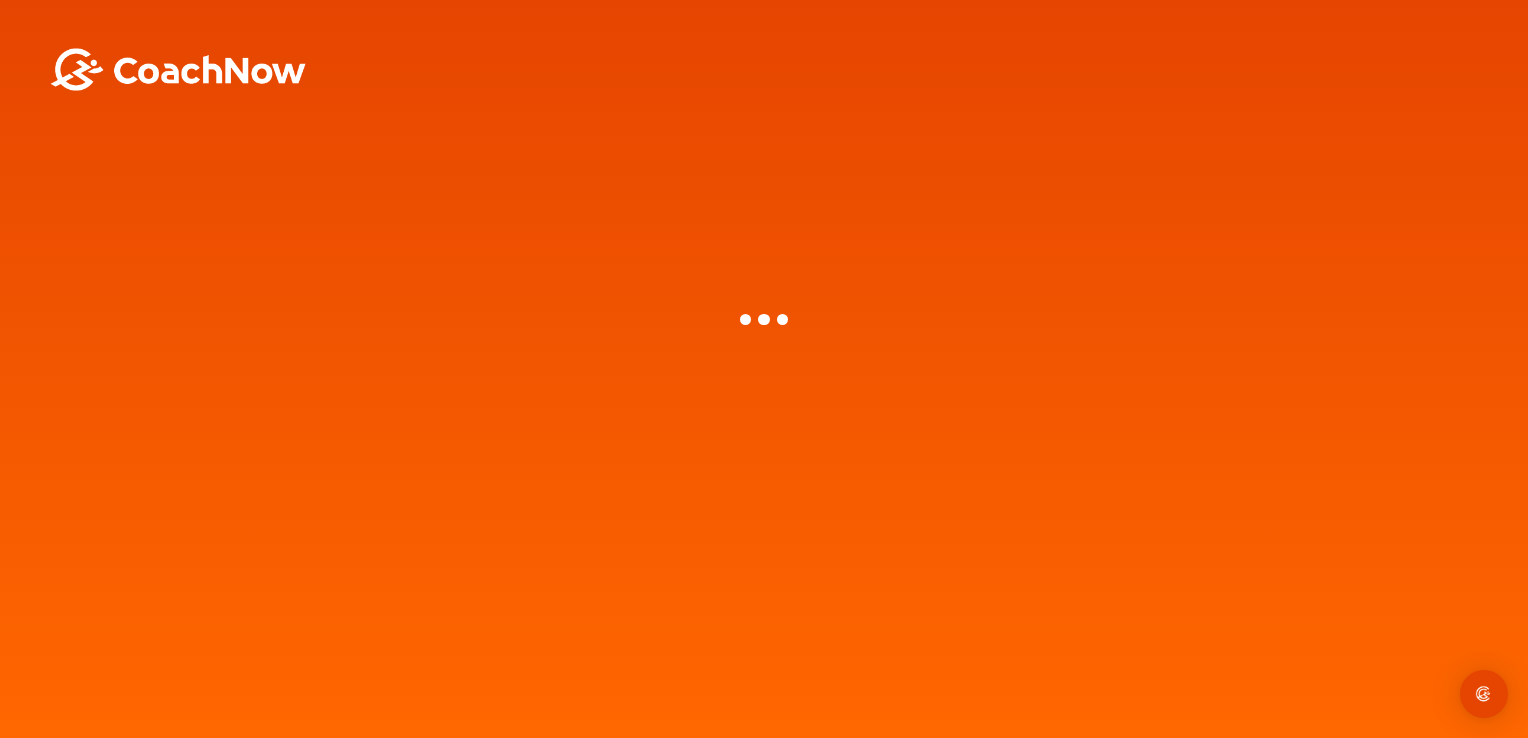 scroll, scrollTop: 0, scrollLeft: 0, axis: both 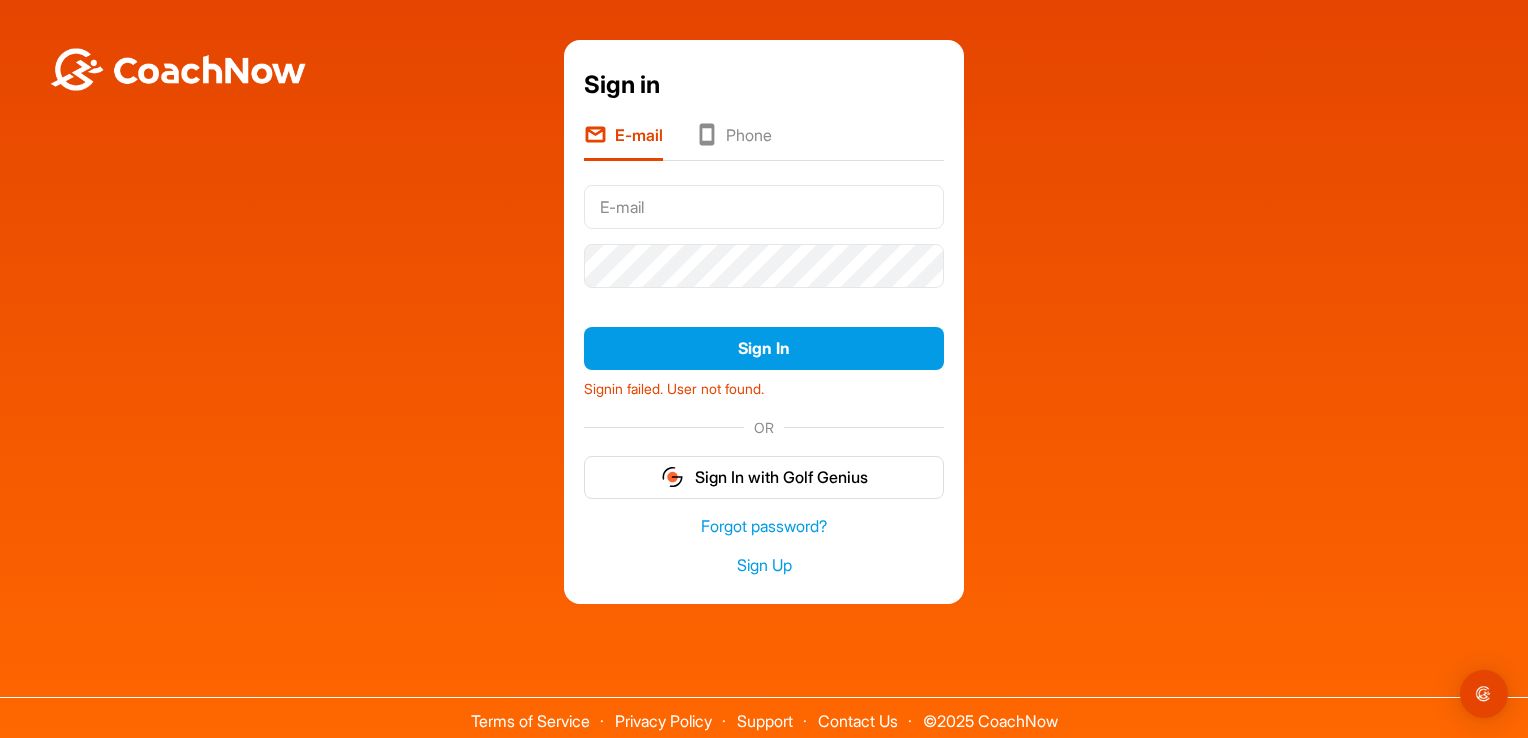 click on "Sign In with Golf Genius" at bounding box center [764, 477] 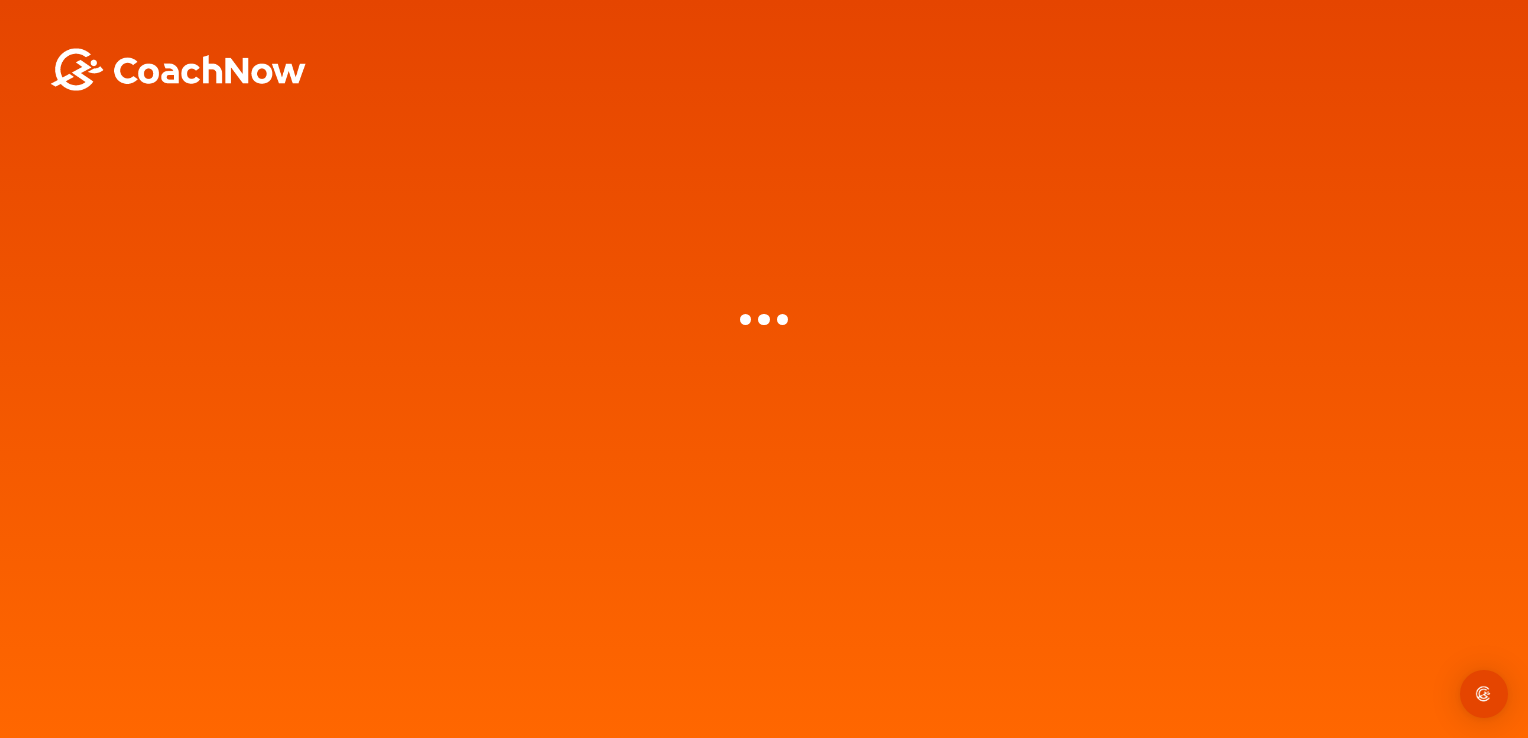 scroll, scrollTop: 0, scrollLeft: 0, axis: both 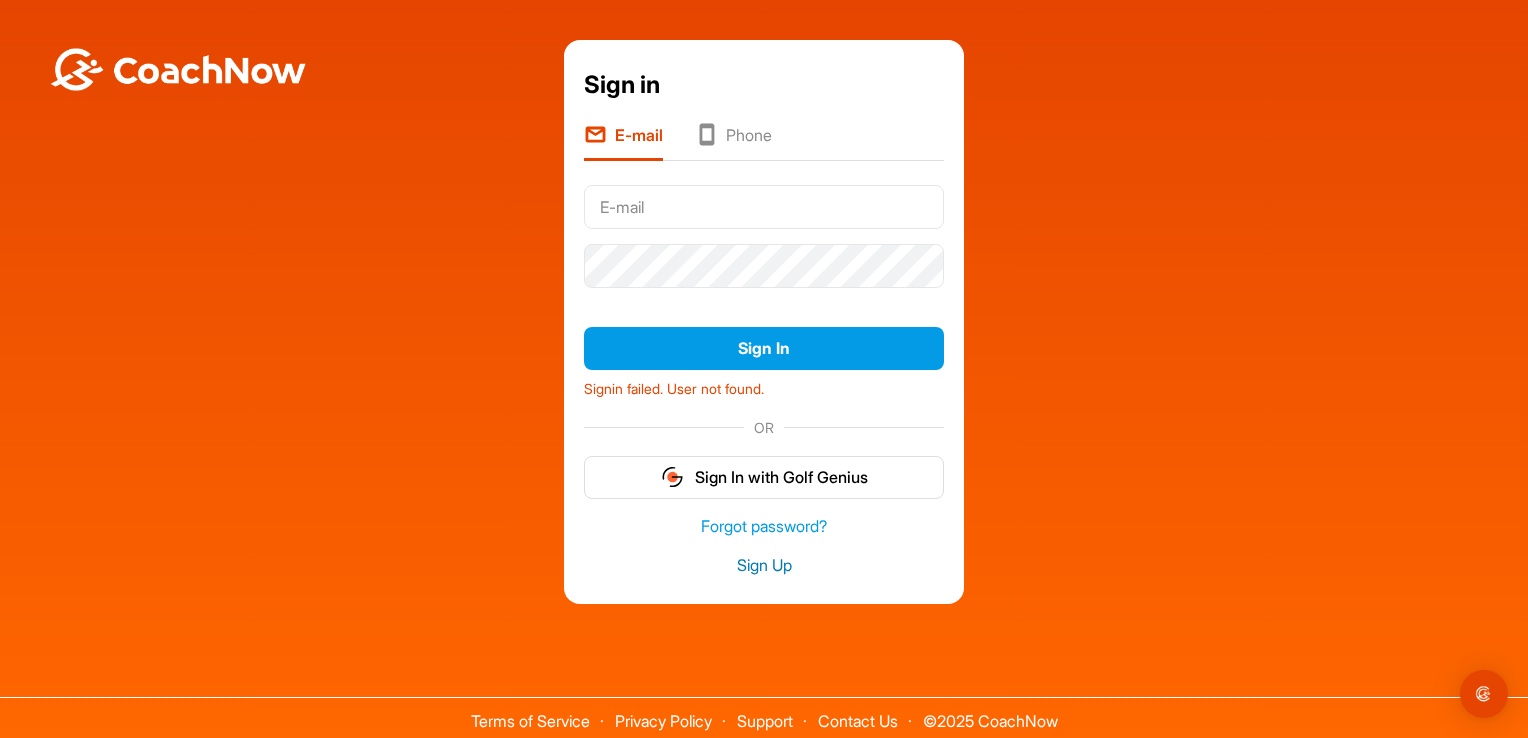 click on "Sign Up" at bounding box center [764, 565] 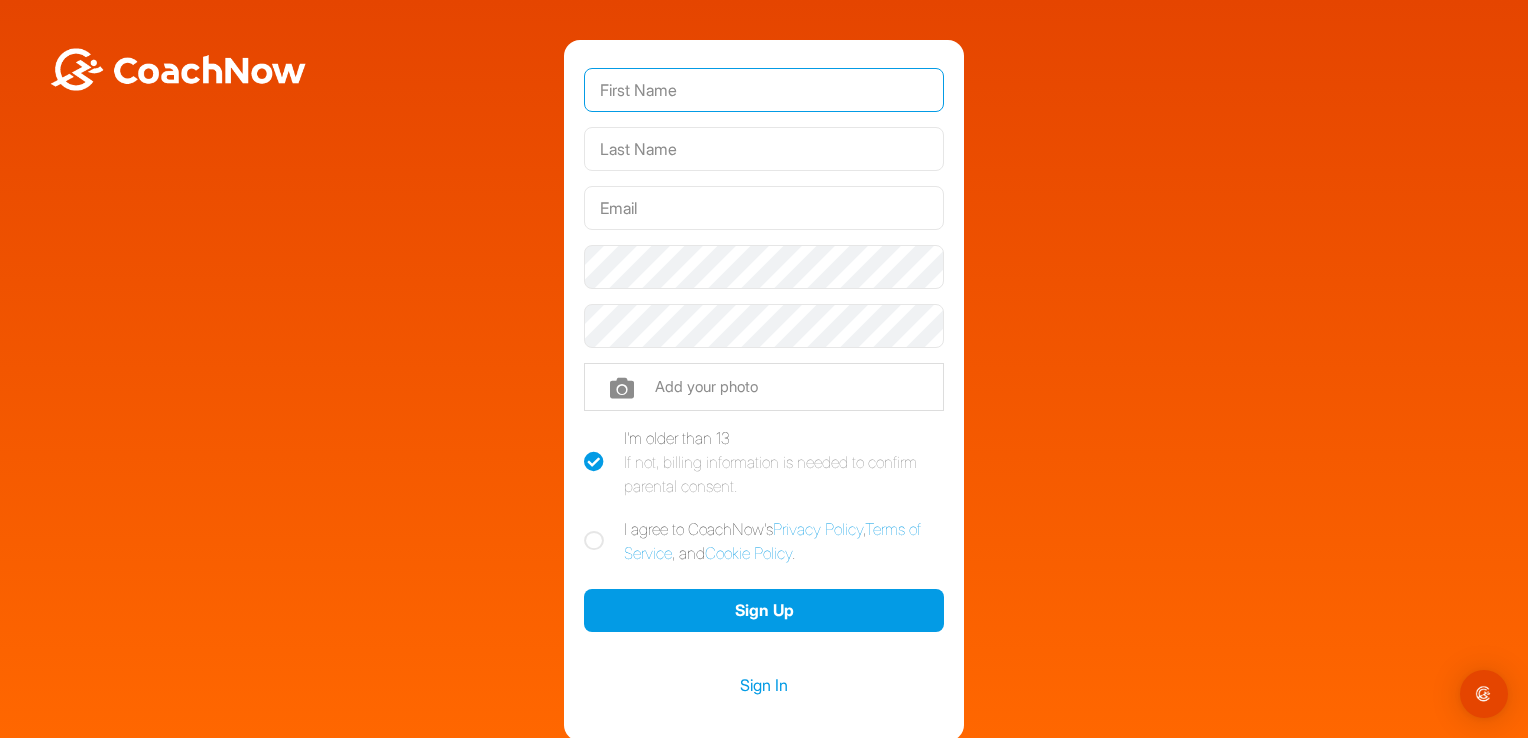 click at bounding box center [764, 90] 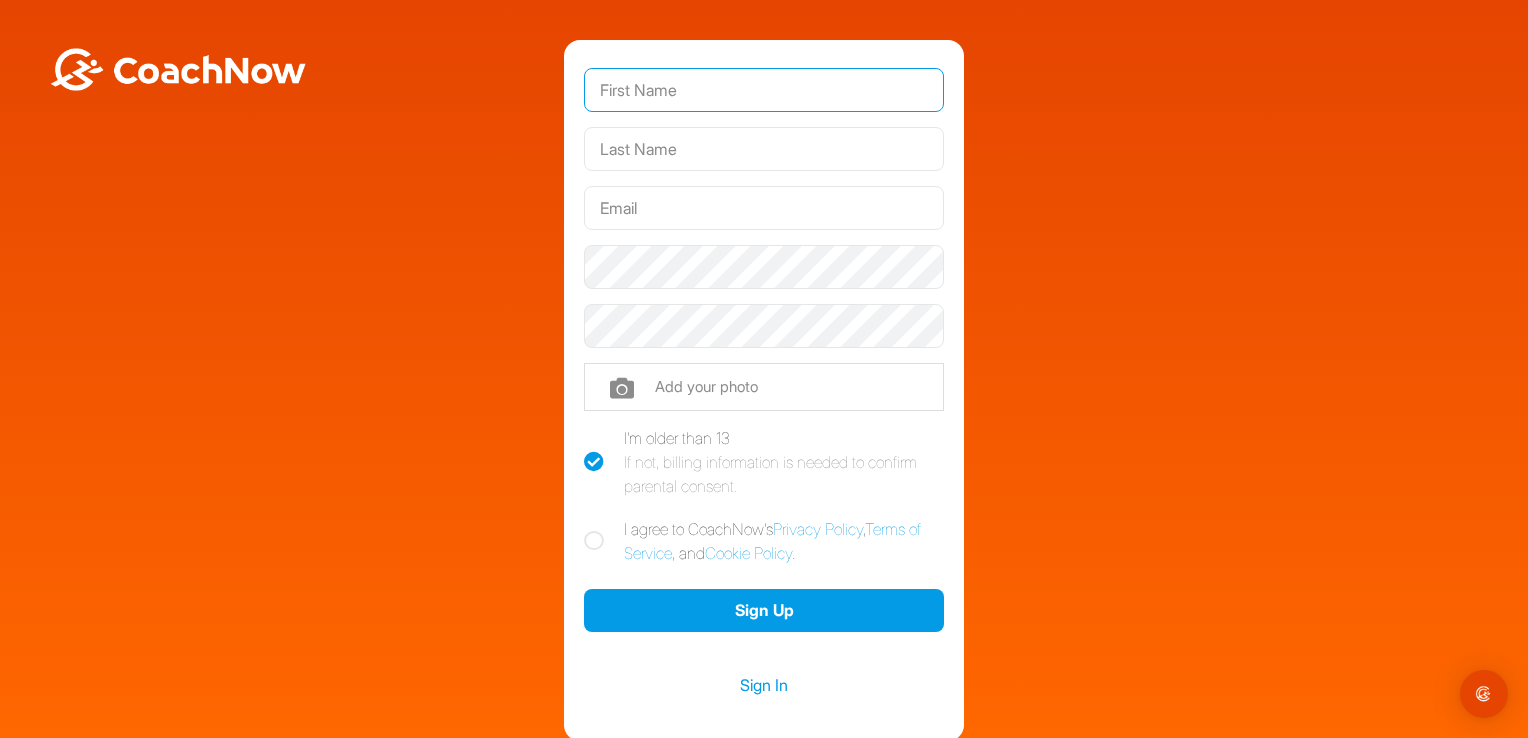 type on "HARRY" 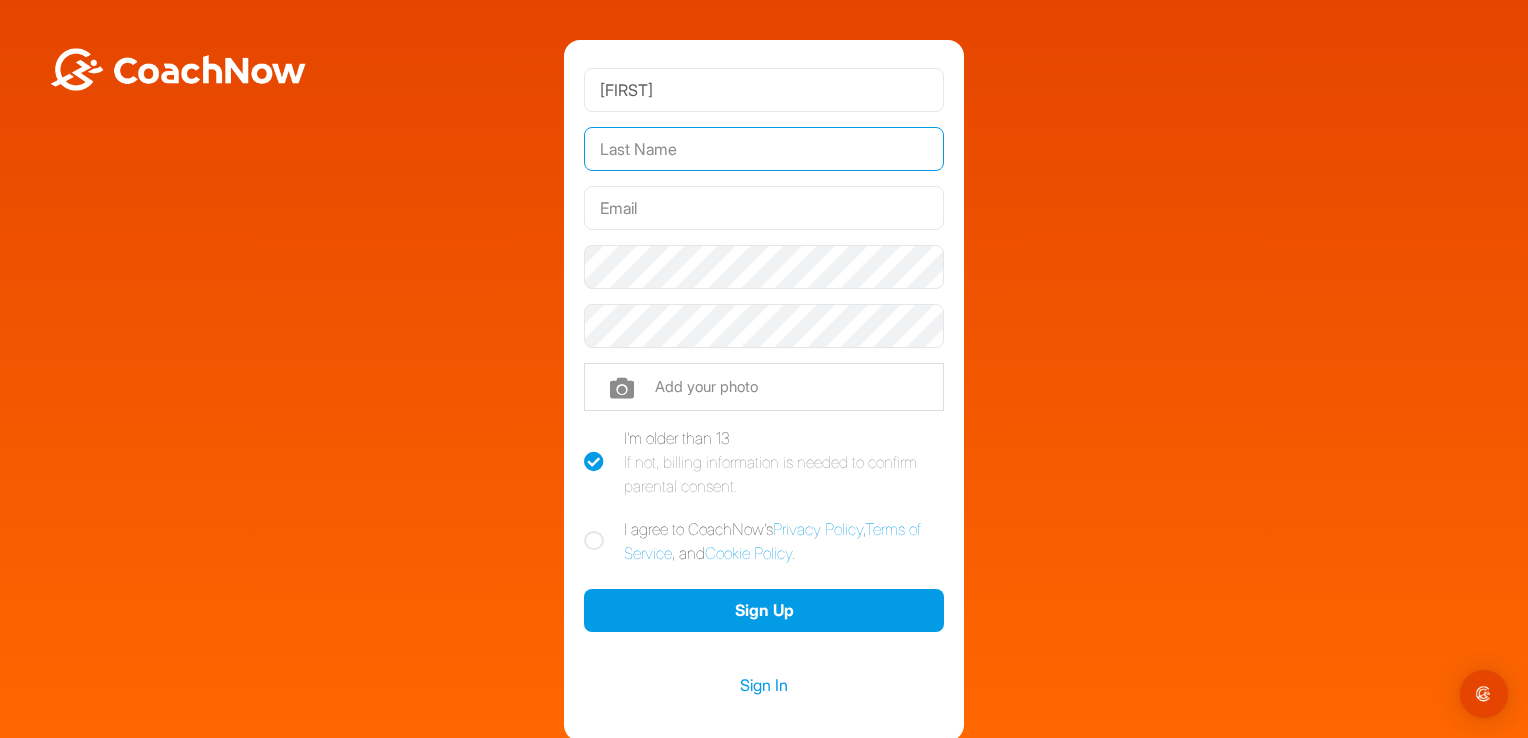 type on "WINTERBOTTOM" 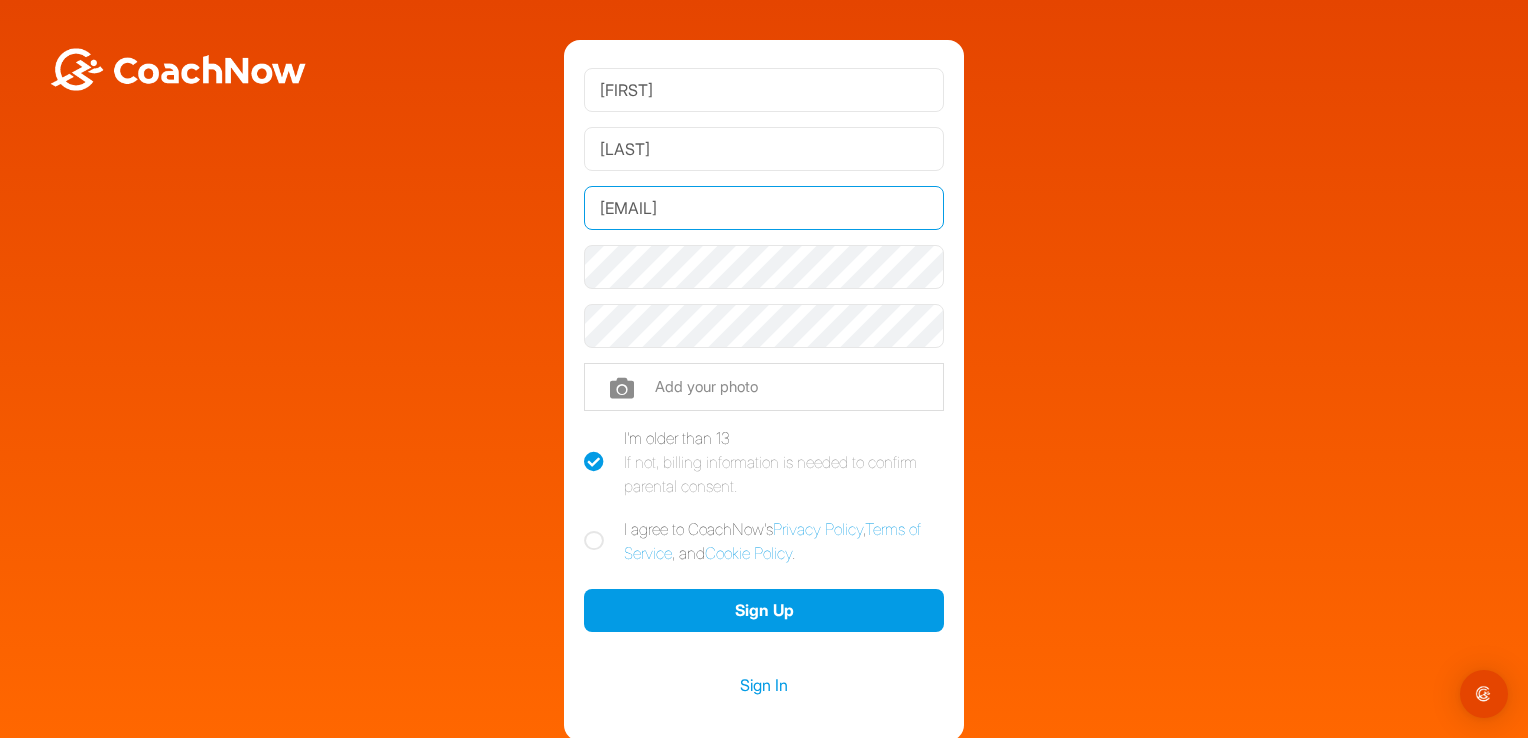 click on "winterb@bell.net" at bounding box center (764, 208) 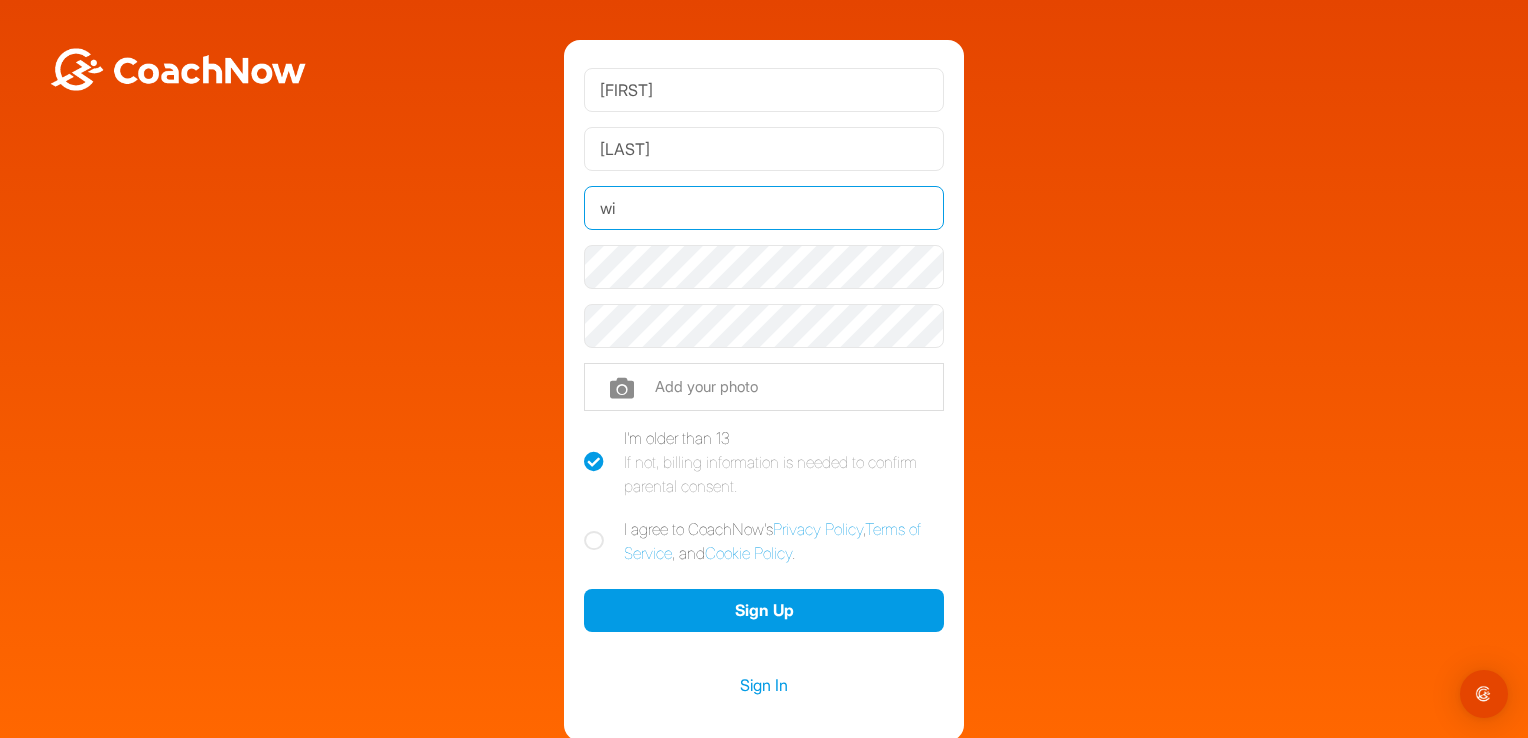 type on "w" 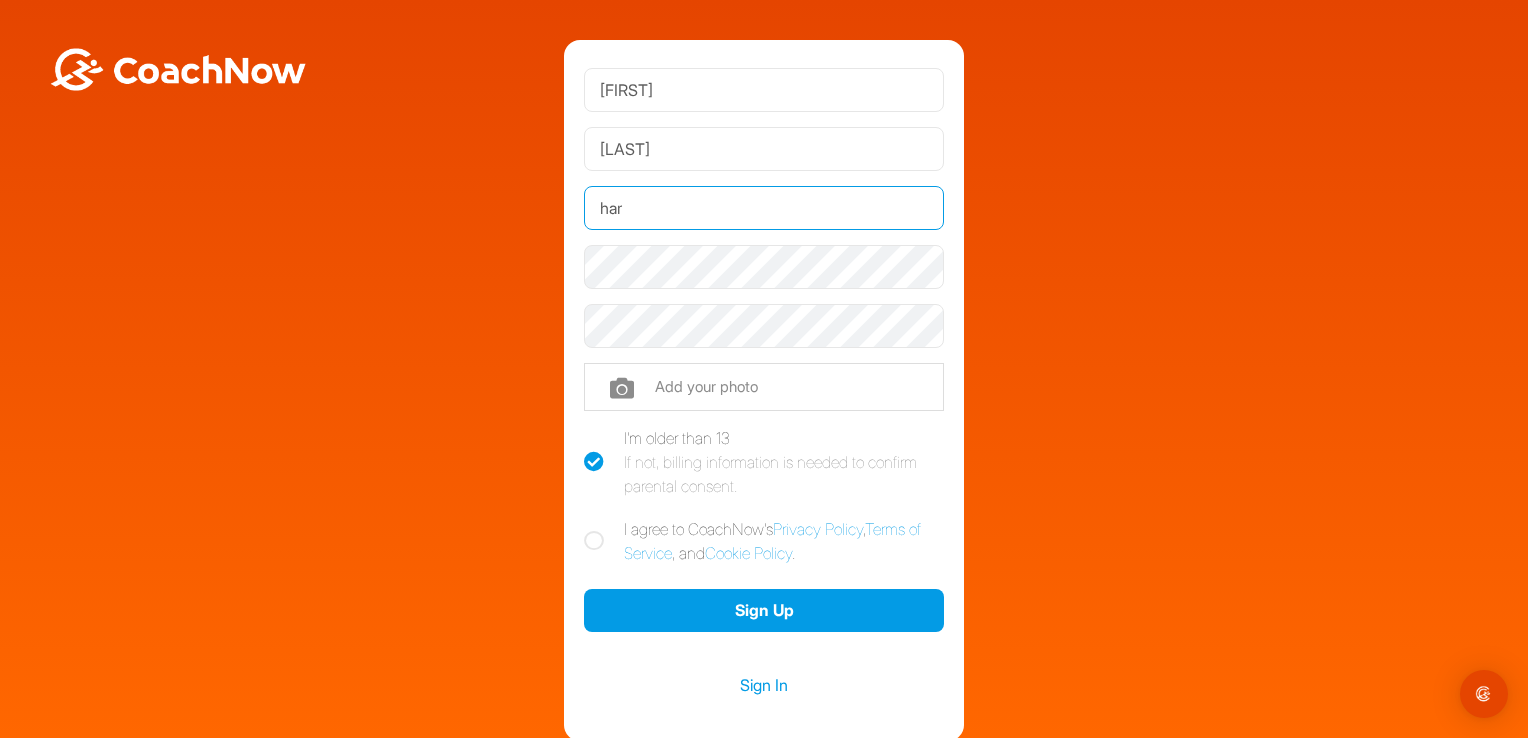 type on "harrywbottom@gmail.com" 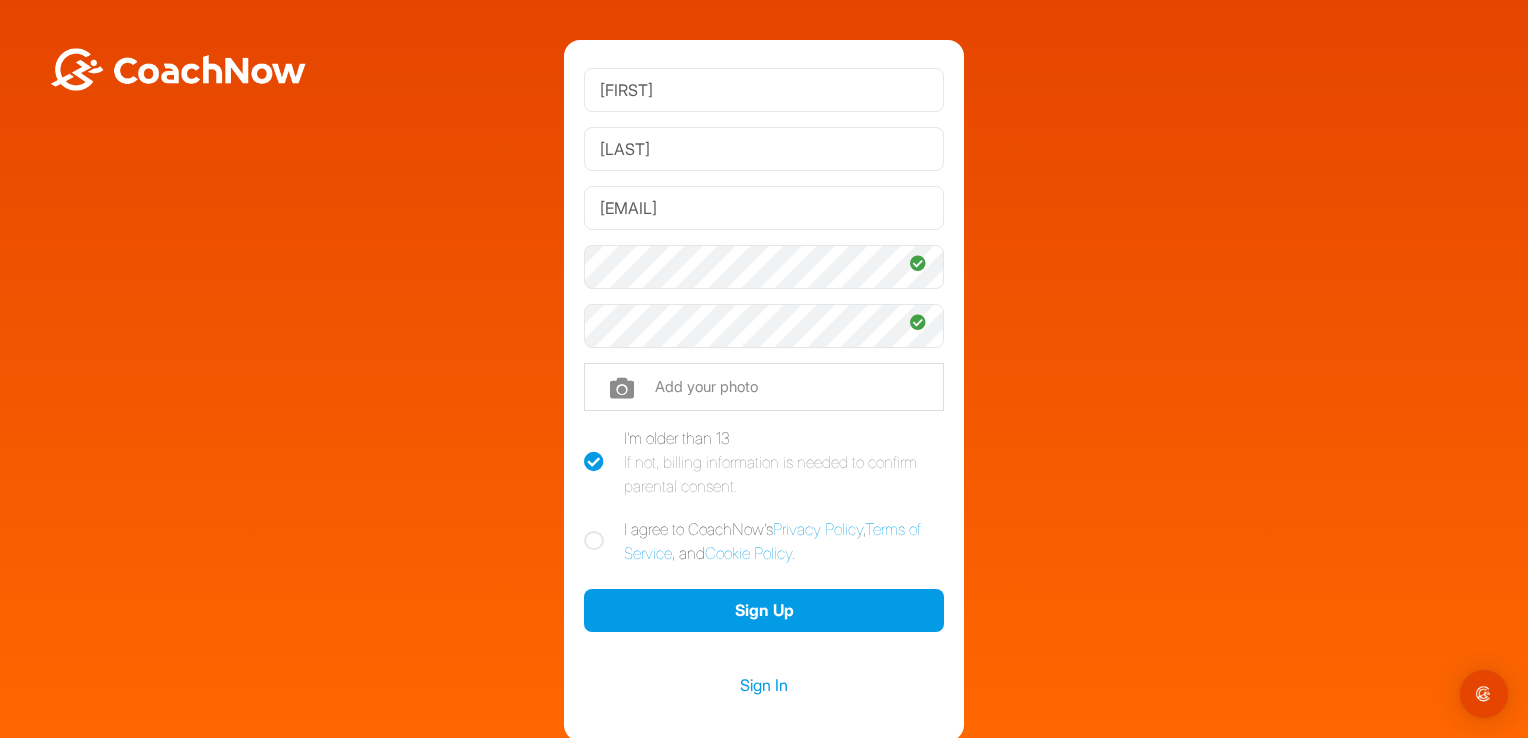 click on "I'm older than 13 If not, billing information is needed to confirm parental consent." at bounding box center (764, 462) 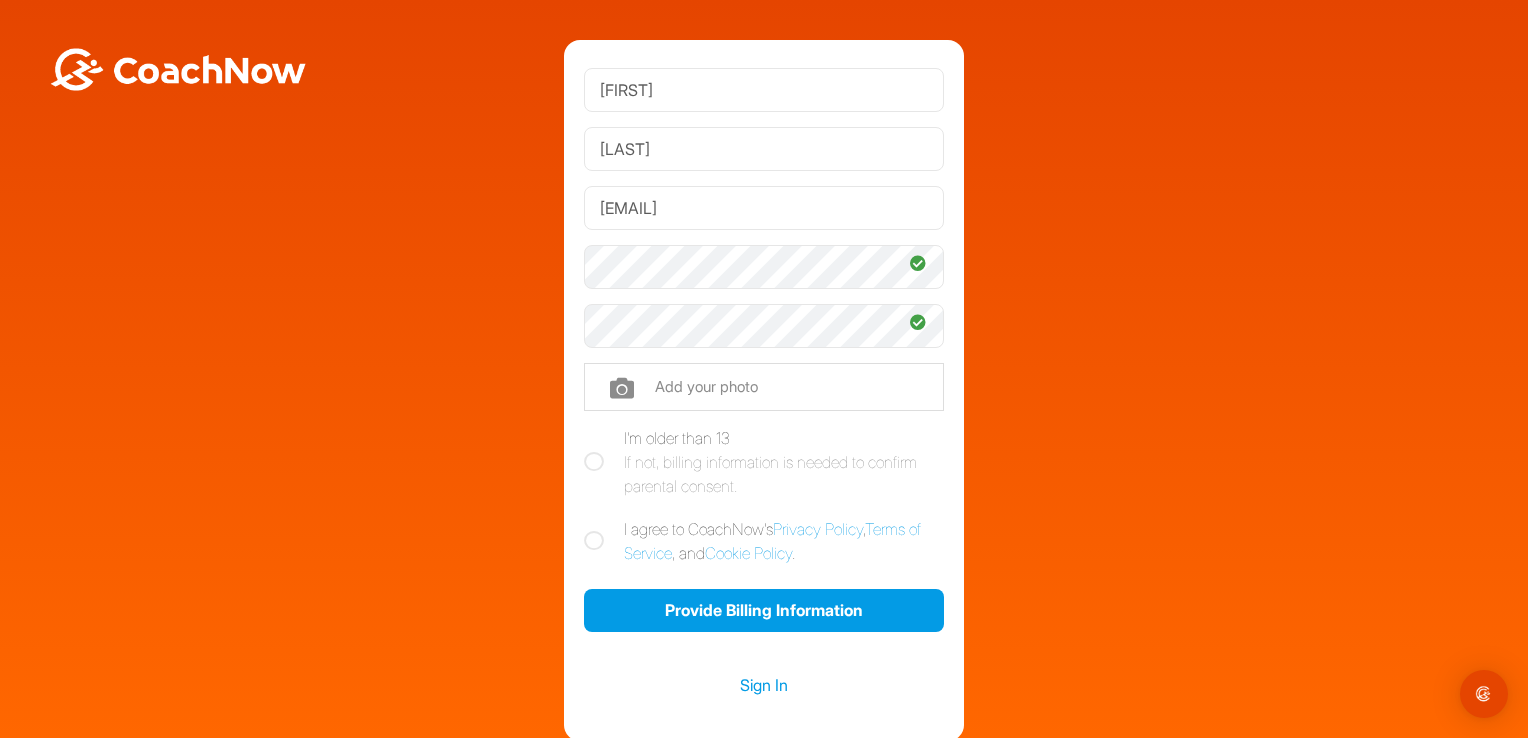 click at bounding box center [594, 541] 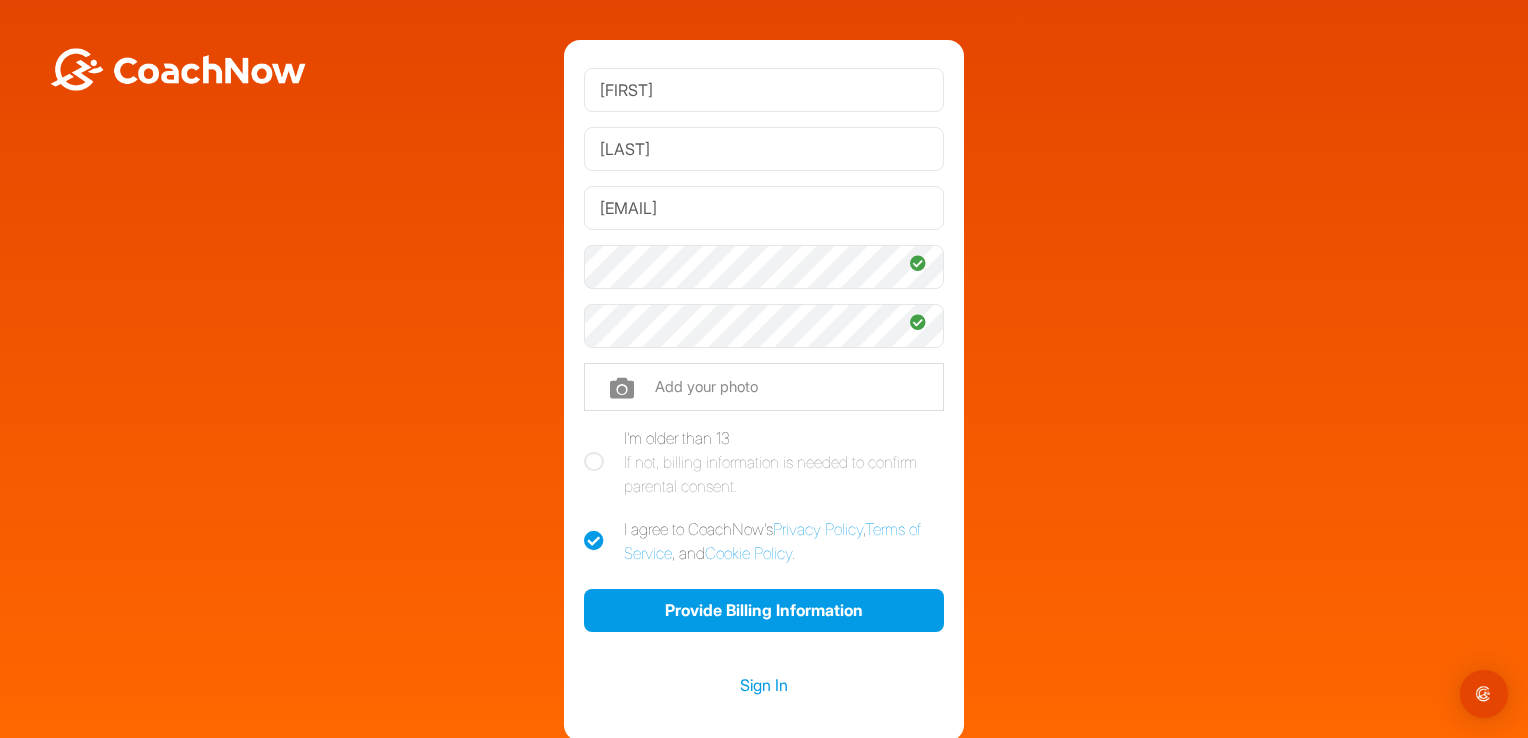 click on "I agree to CoachNow's  Privacy Policy ,  Terms of Service , and  Cookie Policy ." at bounding box center [764, 541] 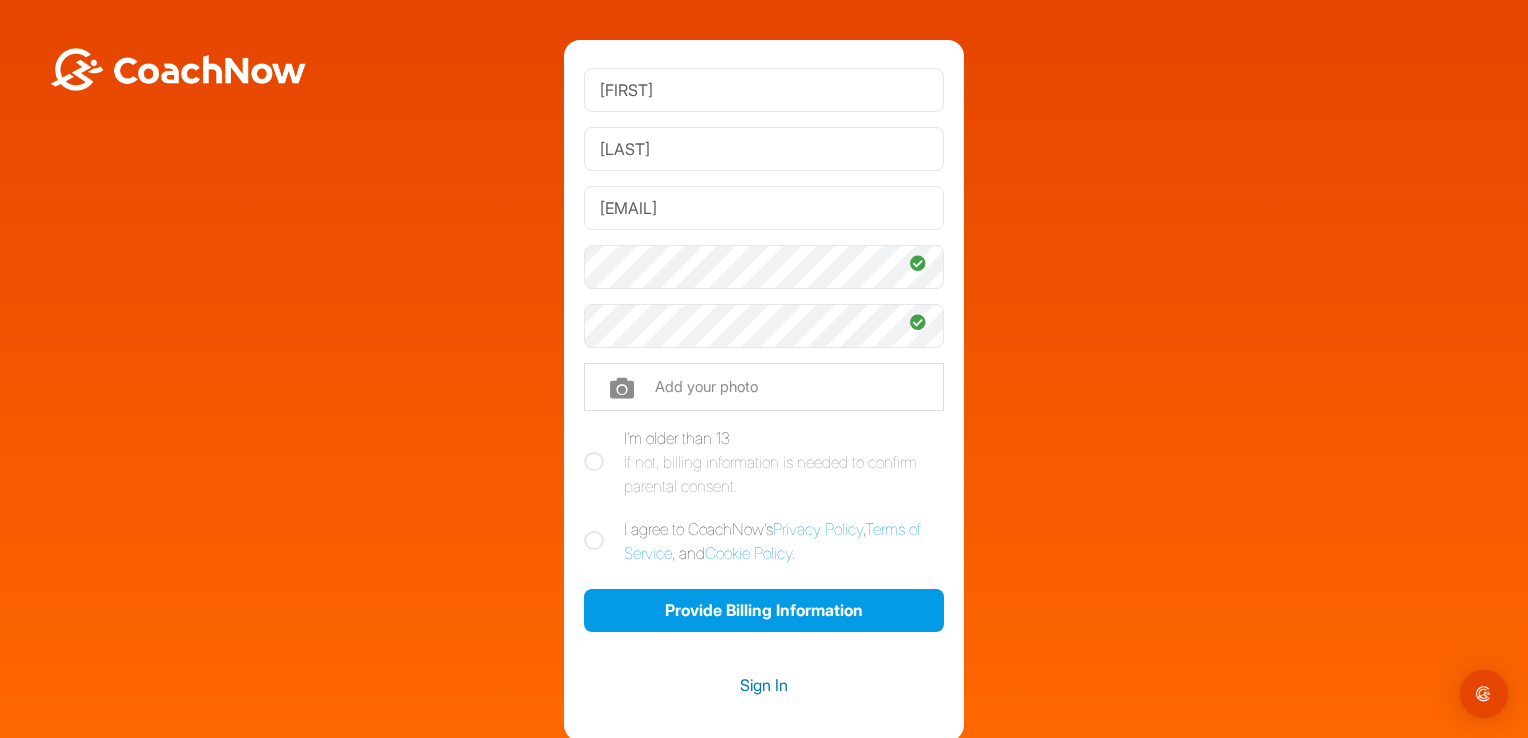 click on "Sign In" at bounding box center [764, 685] 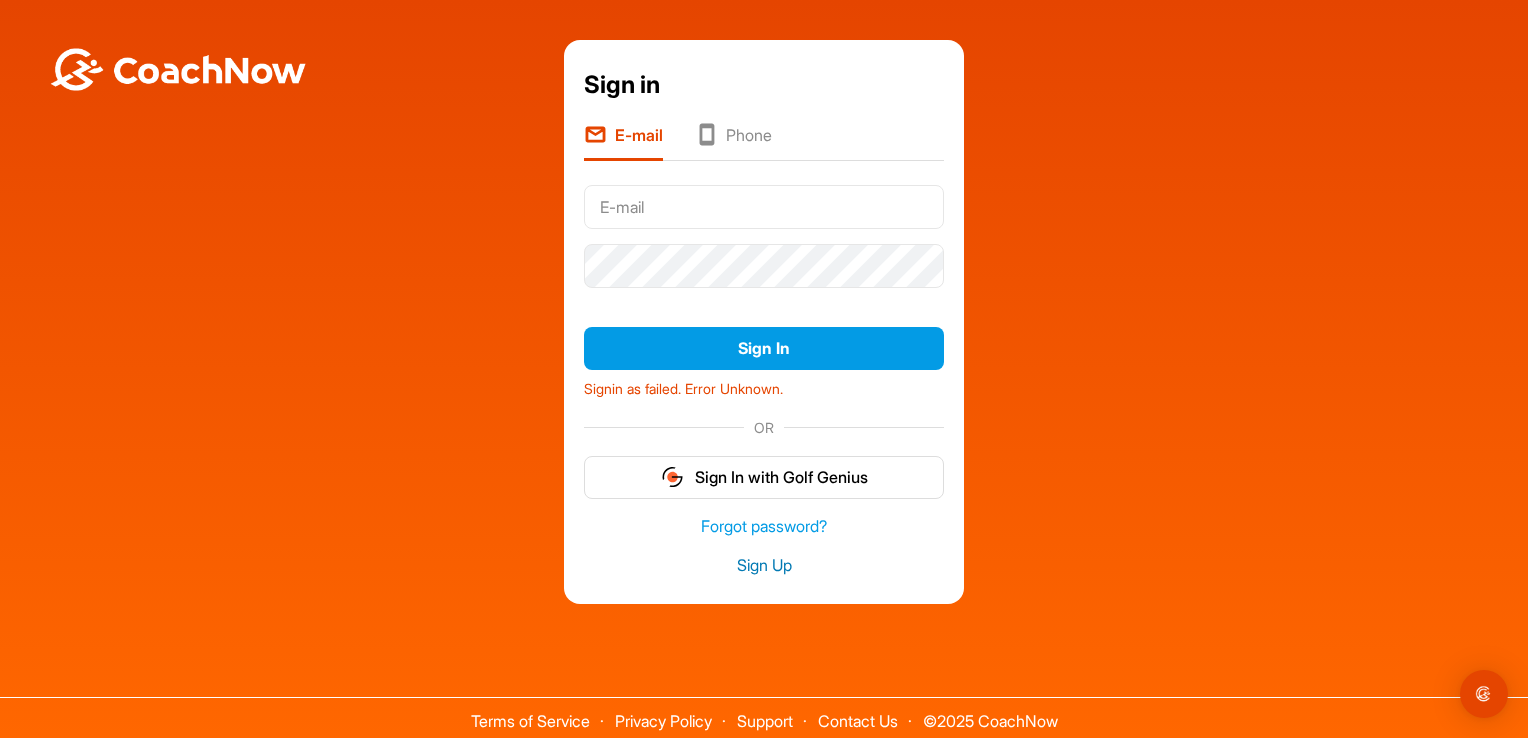 click on "Sign Up" at bounding box center [764, 565] 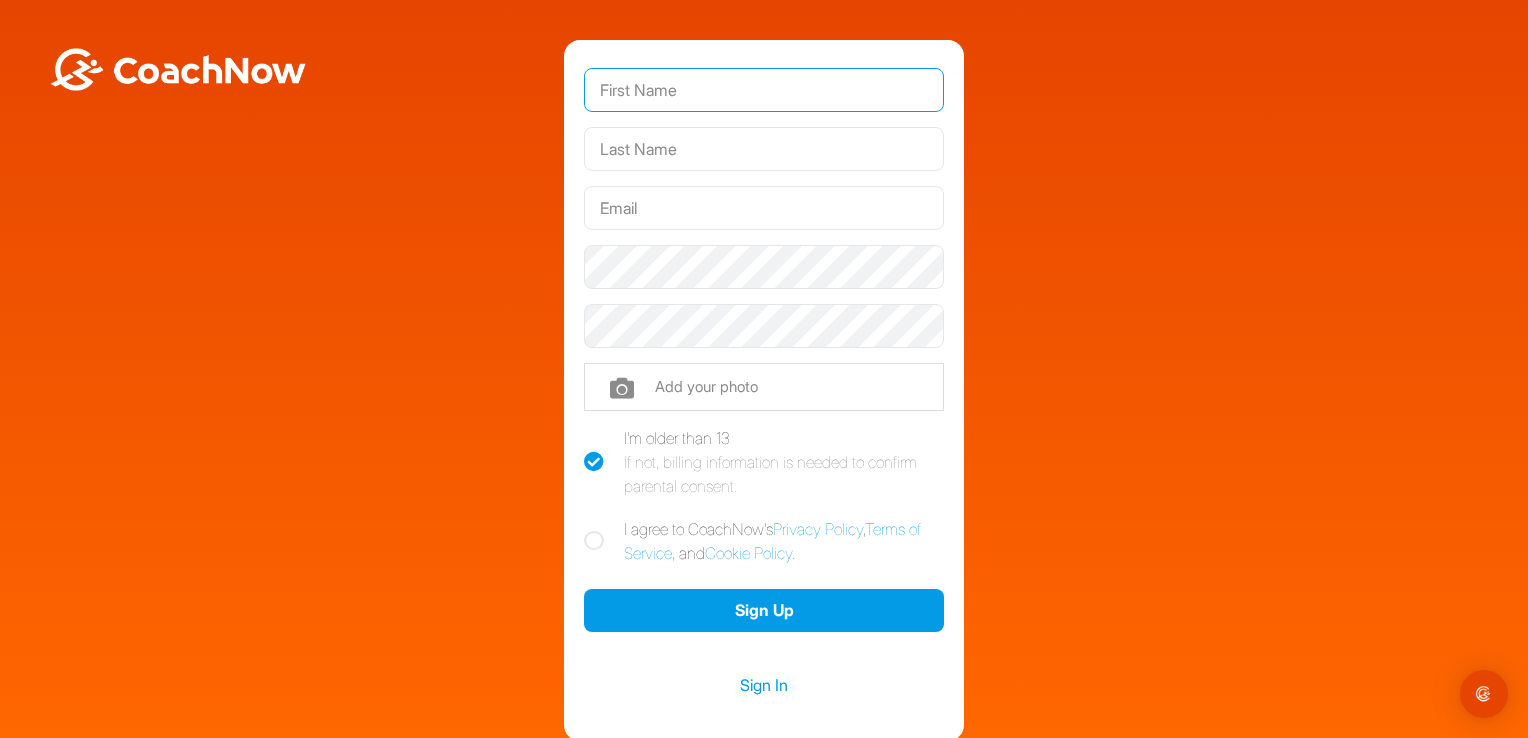 click at bounding box center [764, 90] 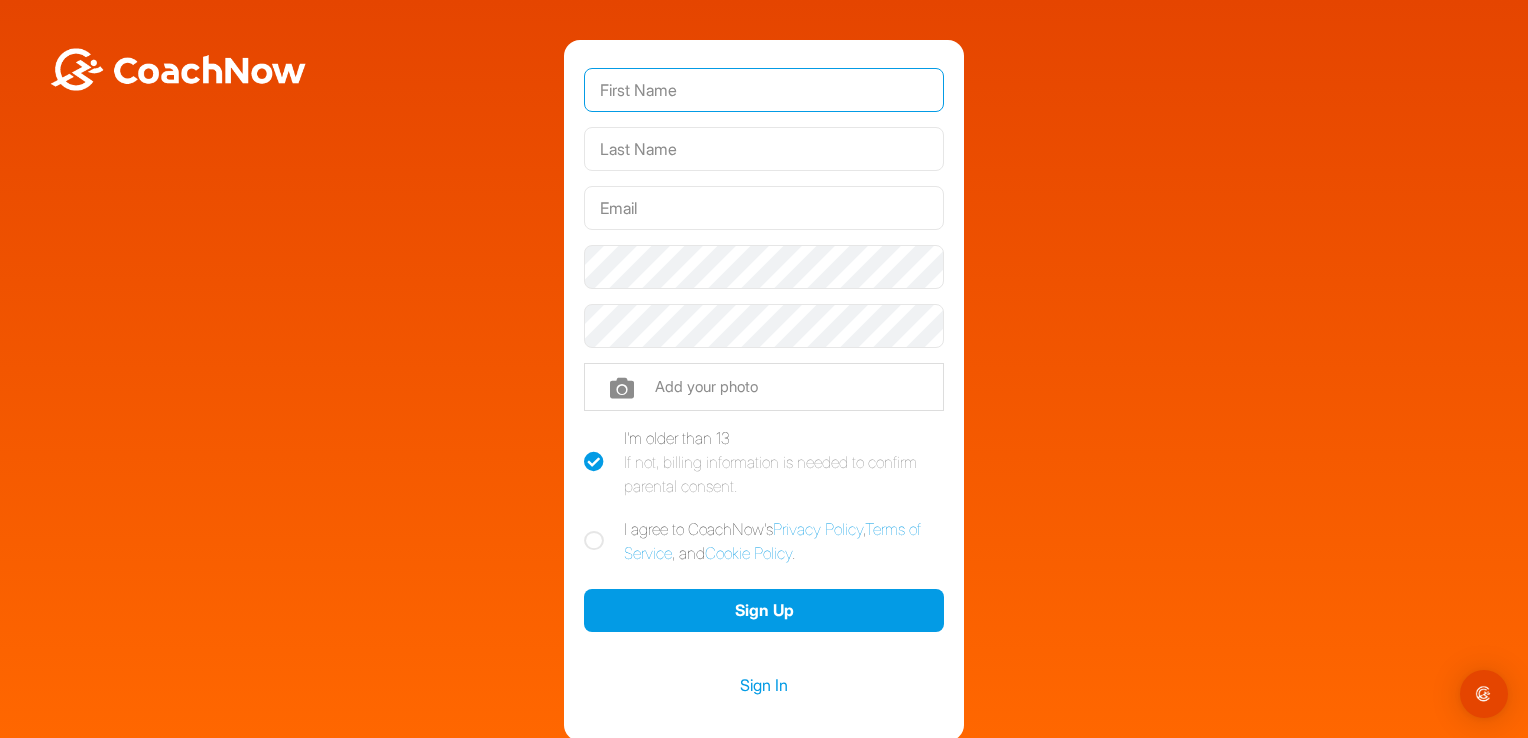 type on "HARRY" 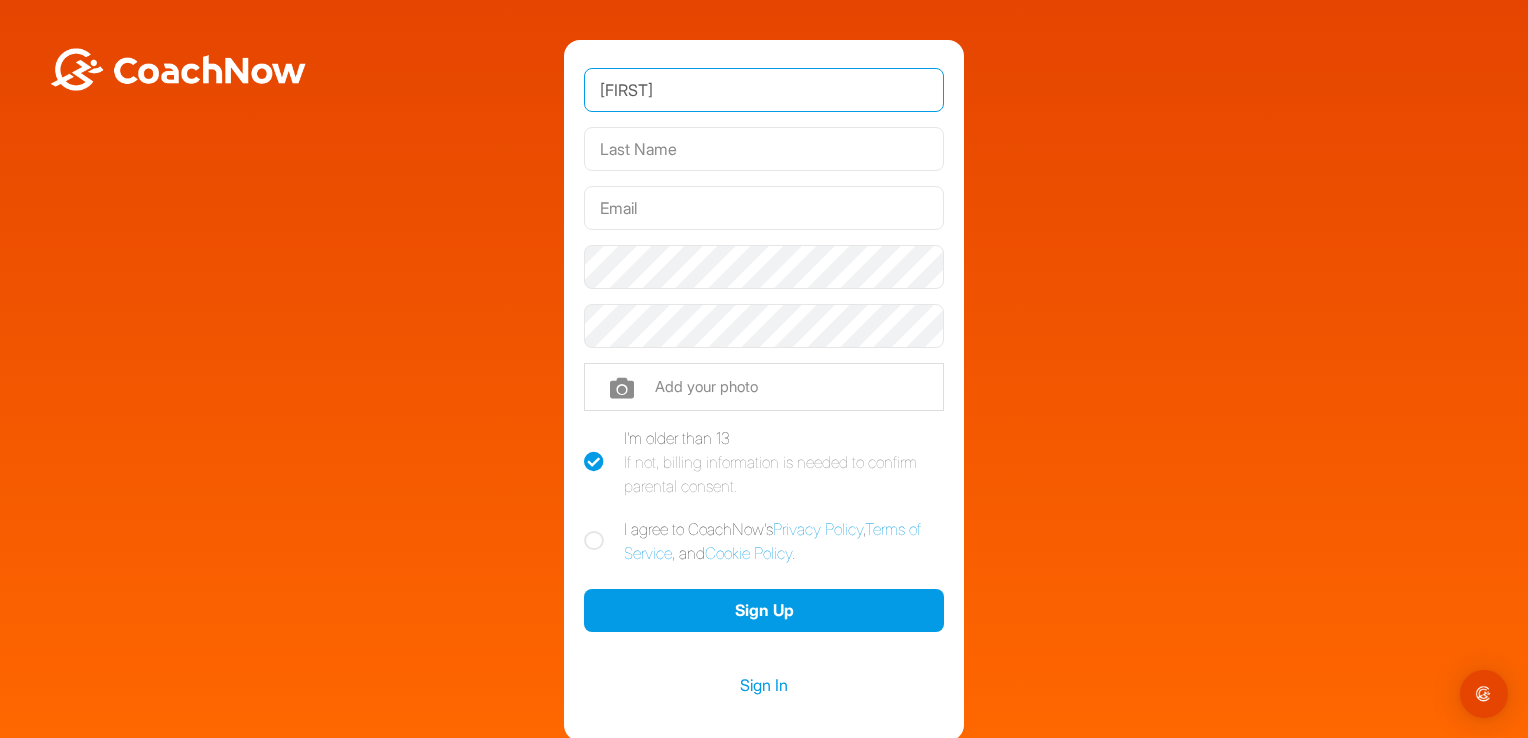 type on "WINTERBOTTOM" 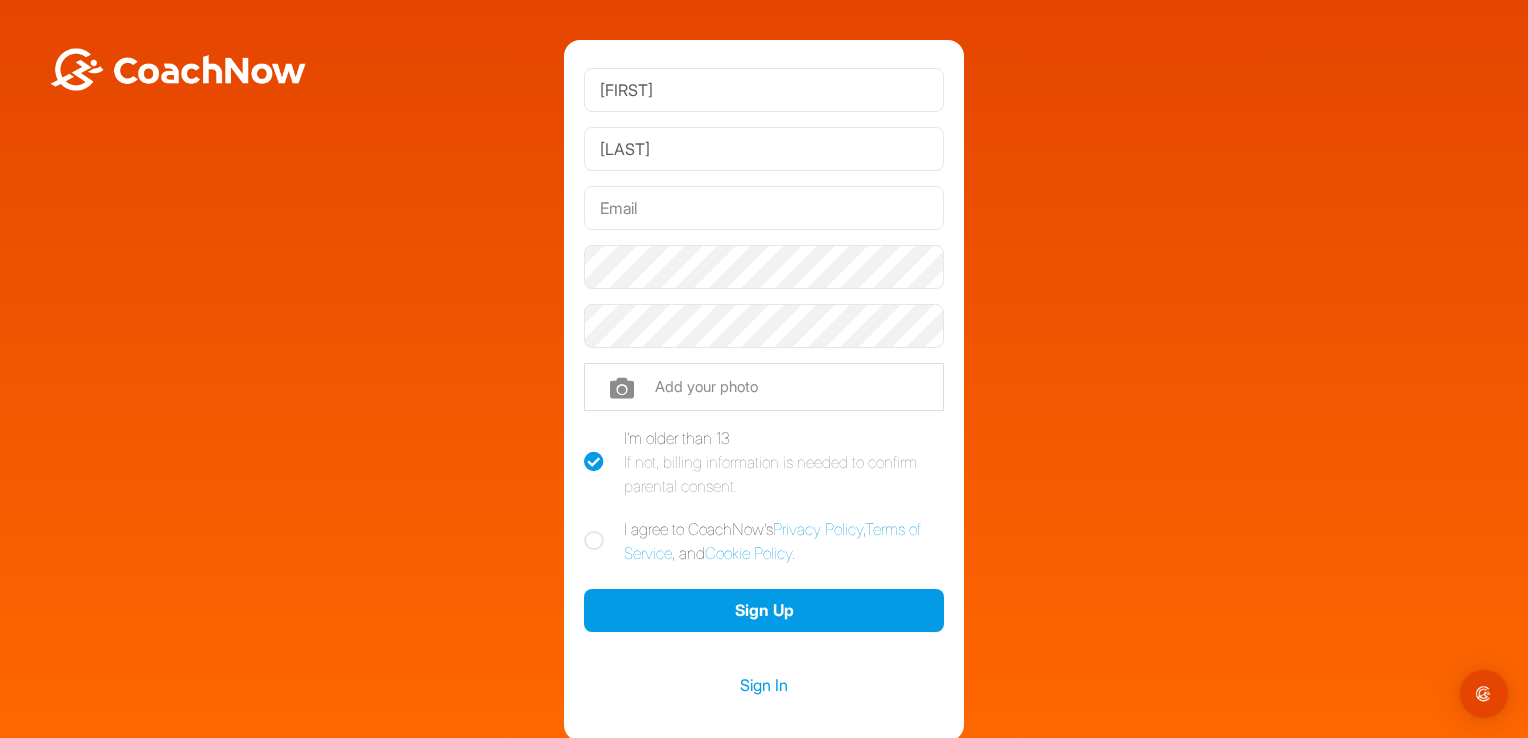 type on "harrywbottom@gmail.com" 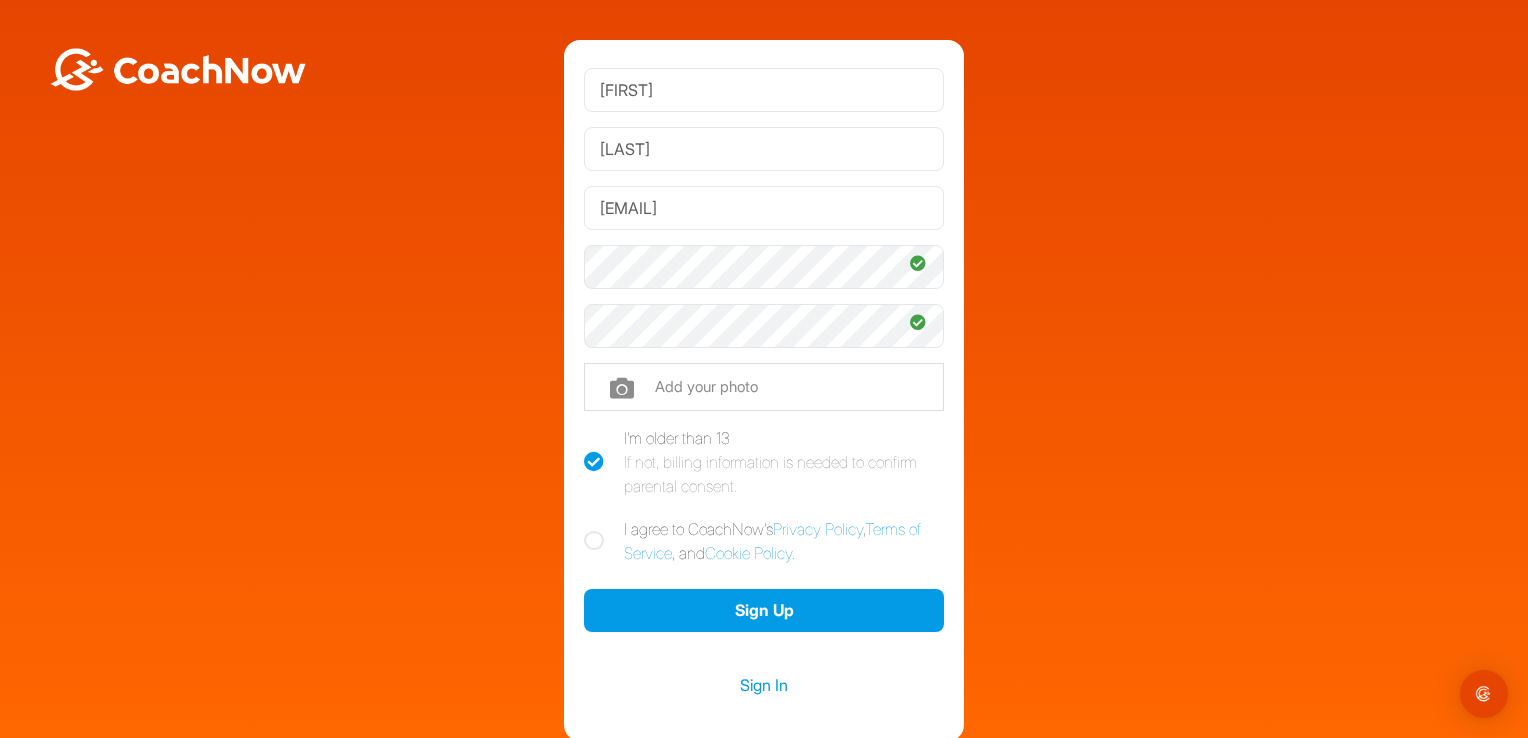 click at bounding box center [594, 541] 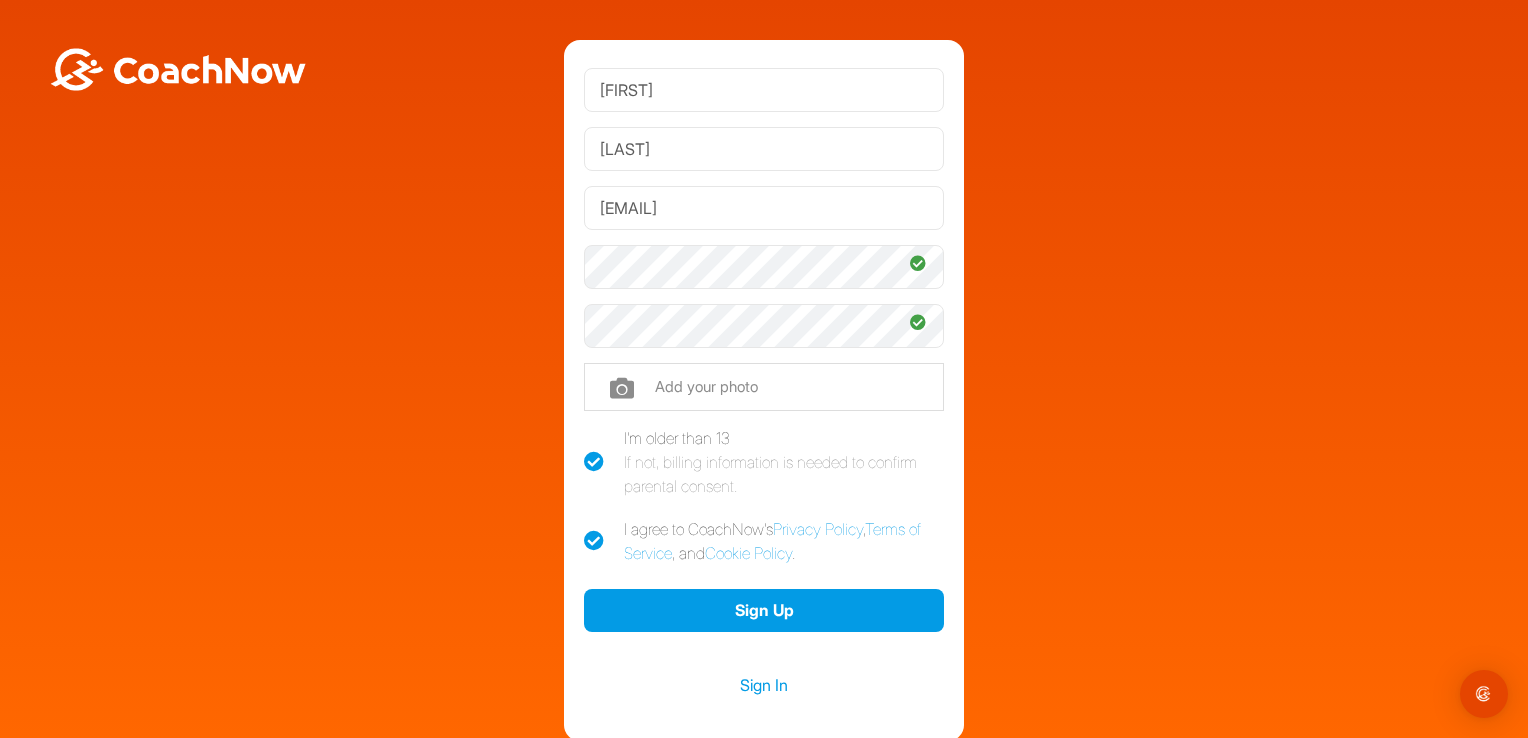 checkbox on "true" 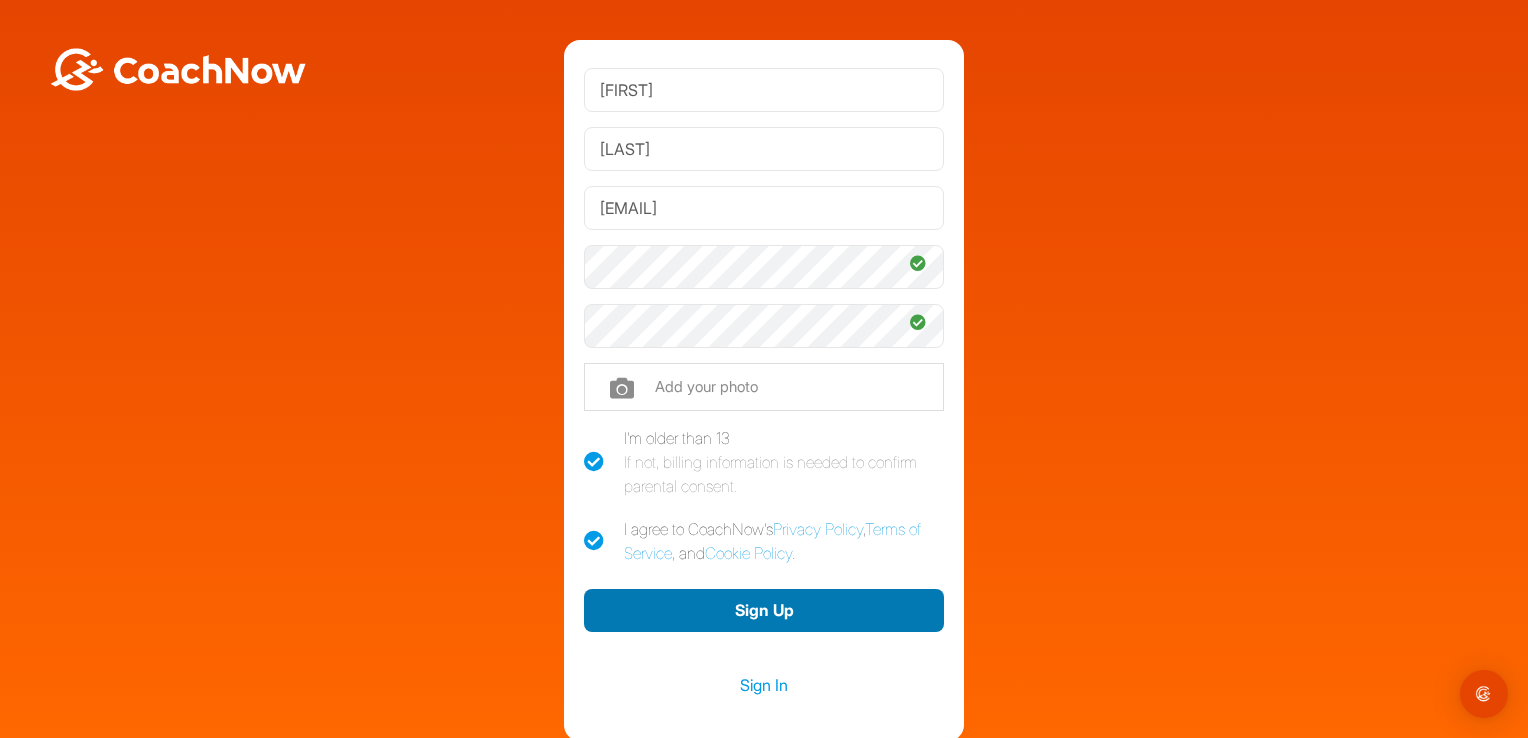 click on "Sign Up" at bounding box center [764, 610] 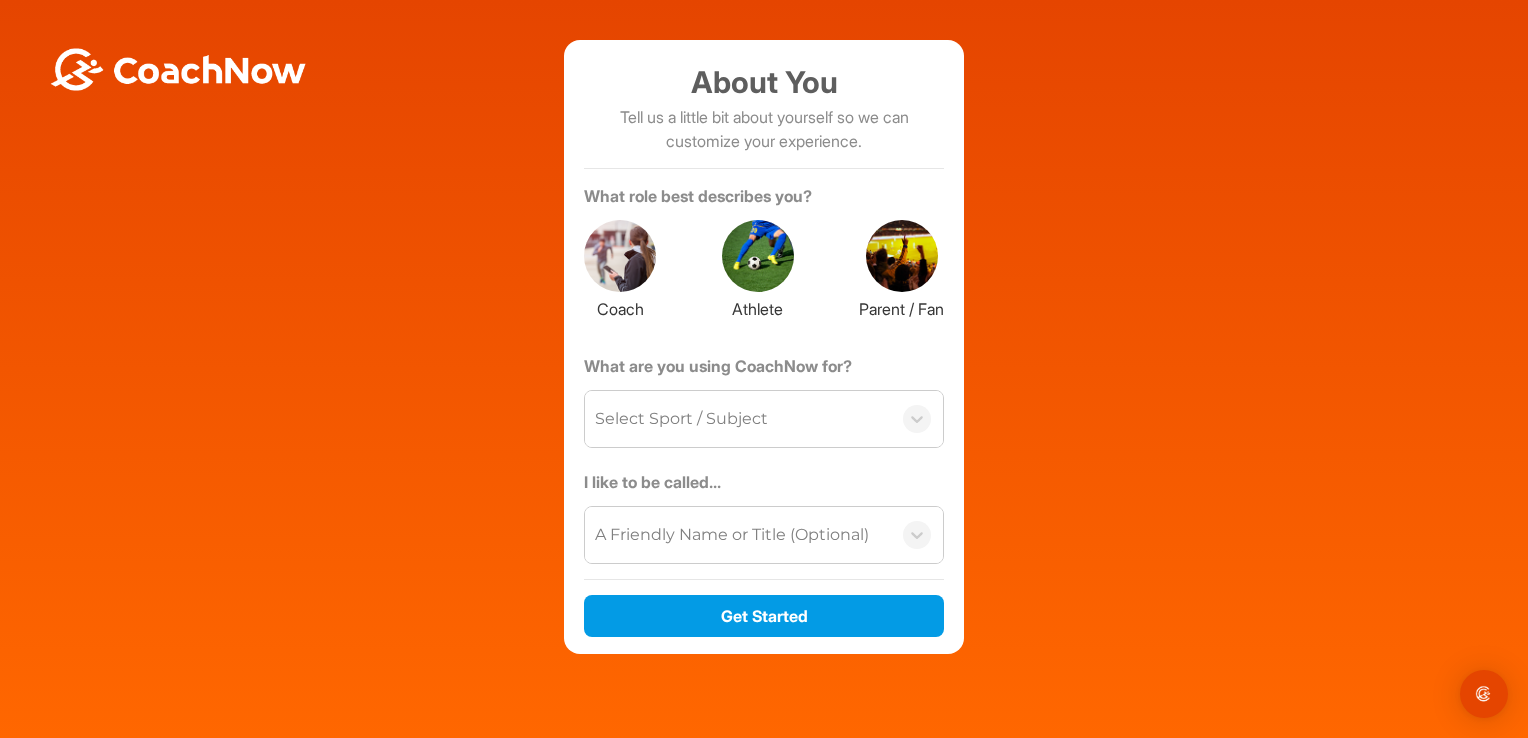 click at bounding box center (758, 256) 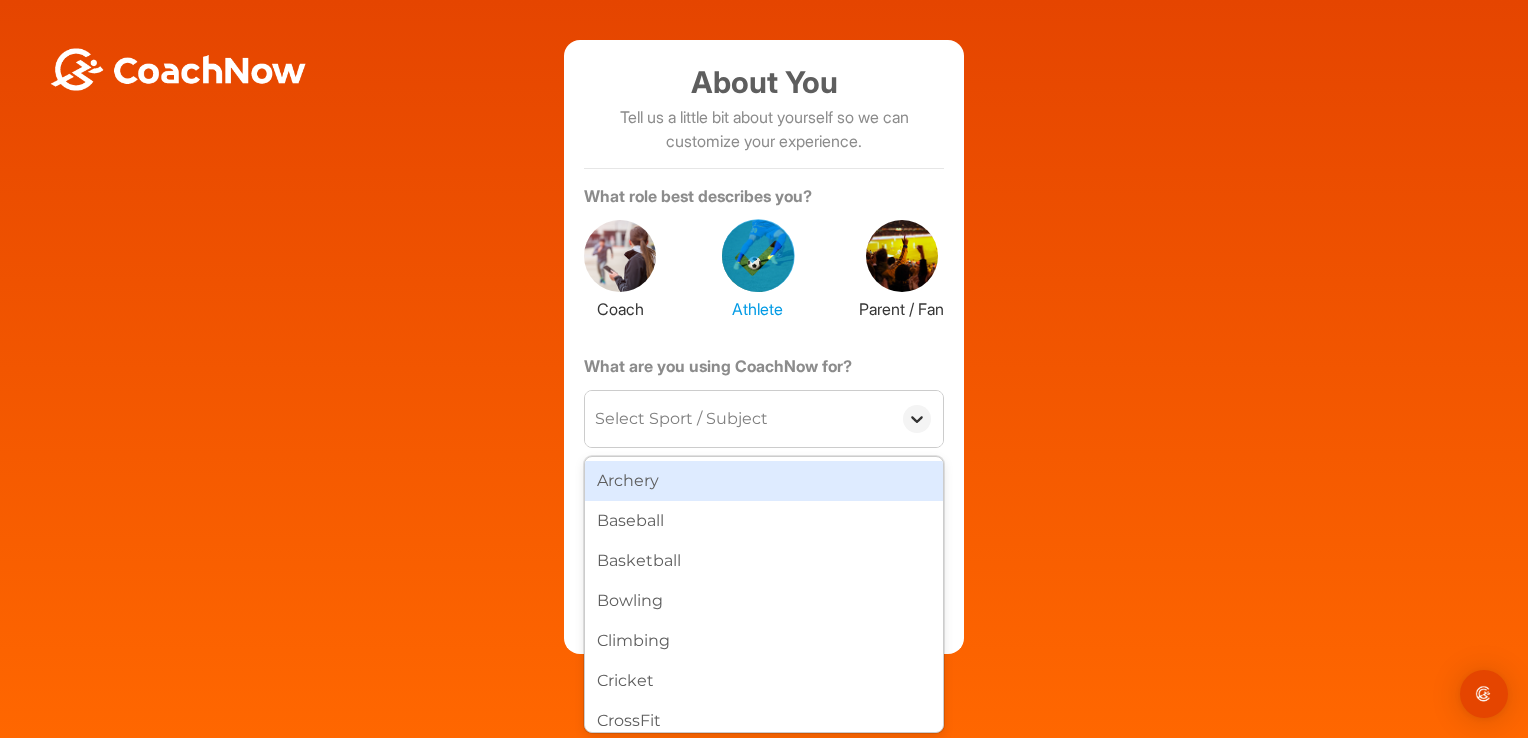 click 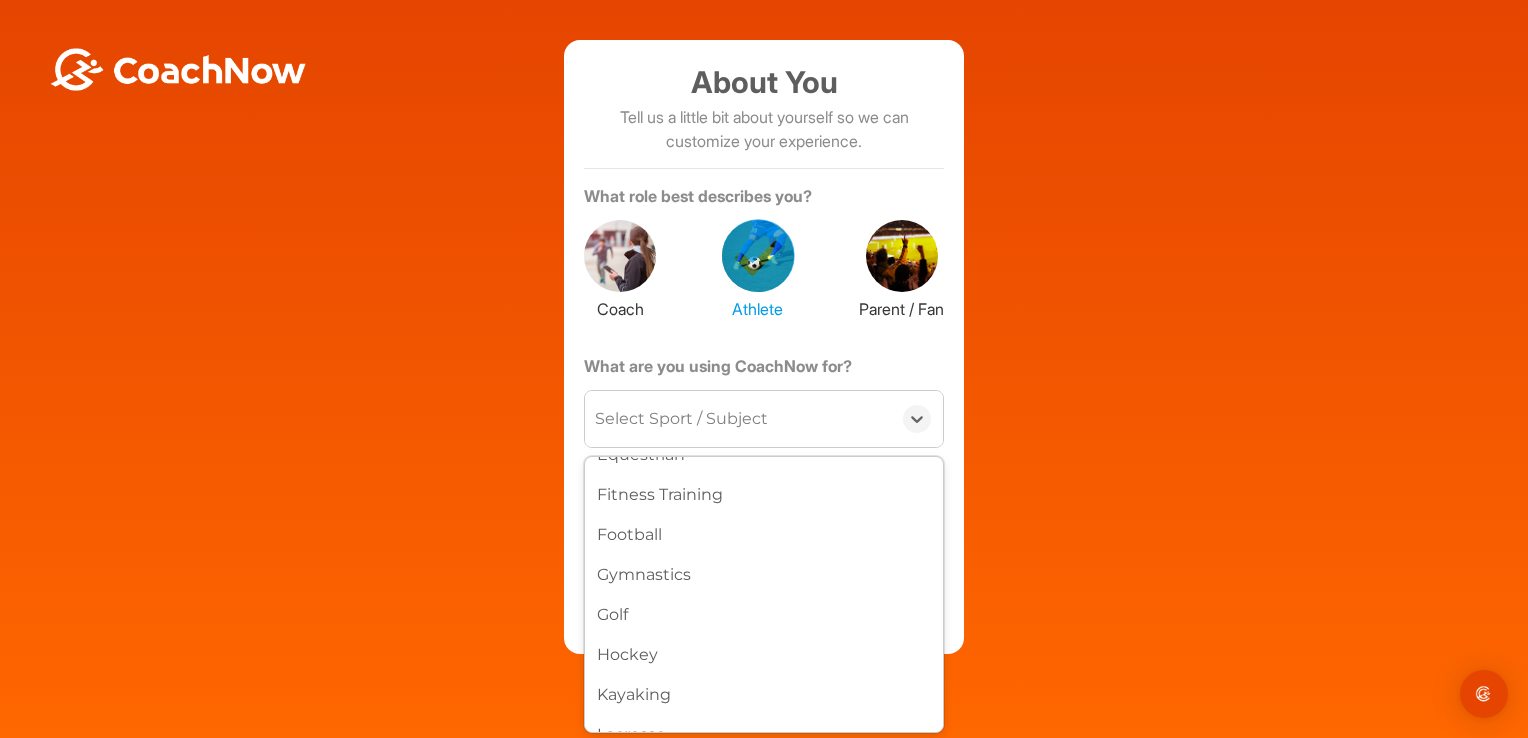 scroll, scrollTop: 398, scrollLeft: 0, axis: vertical 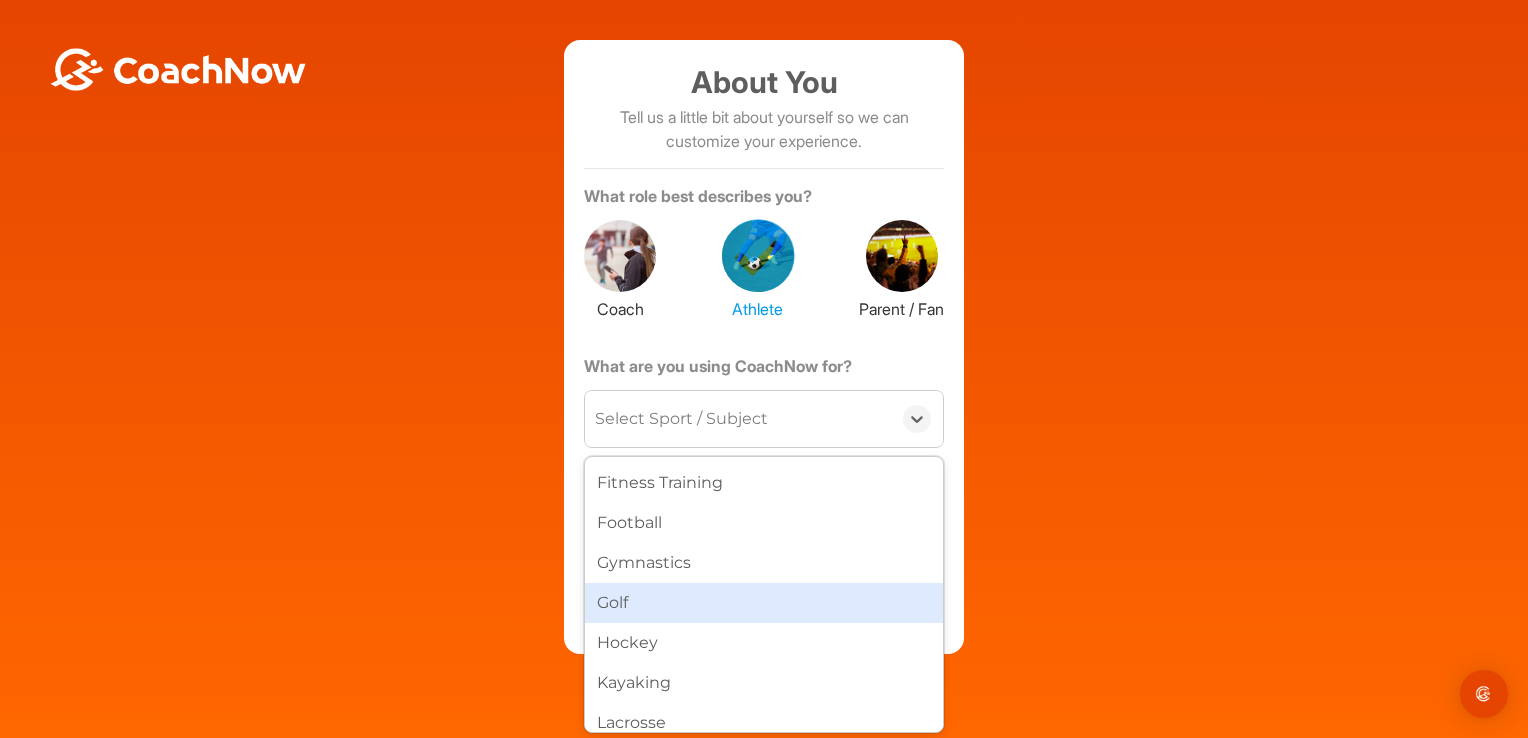 click on "Golf" at bounding box center (764, 603) 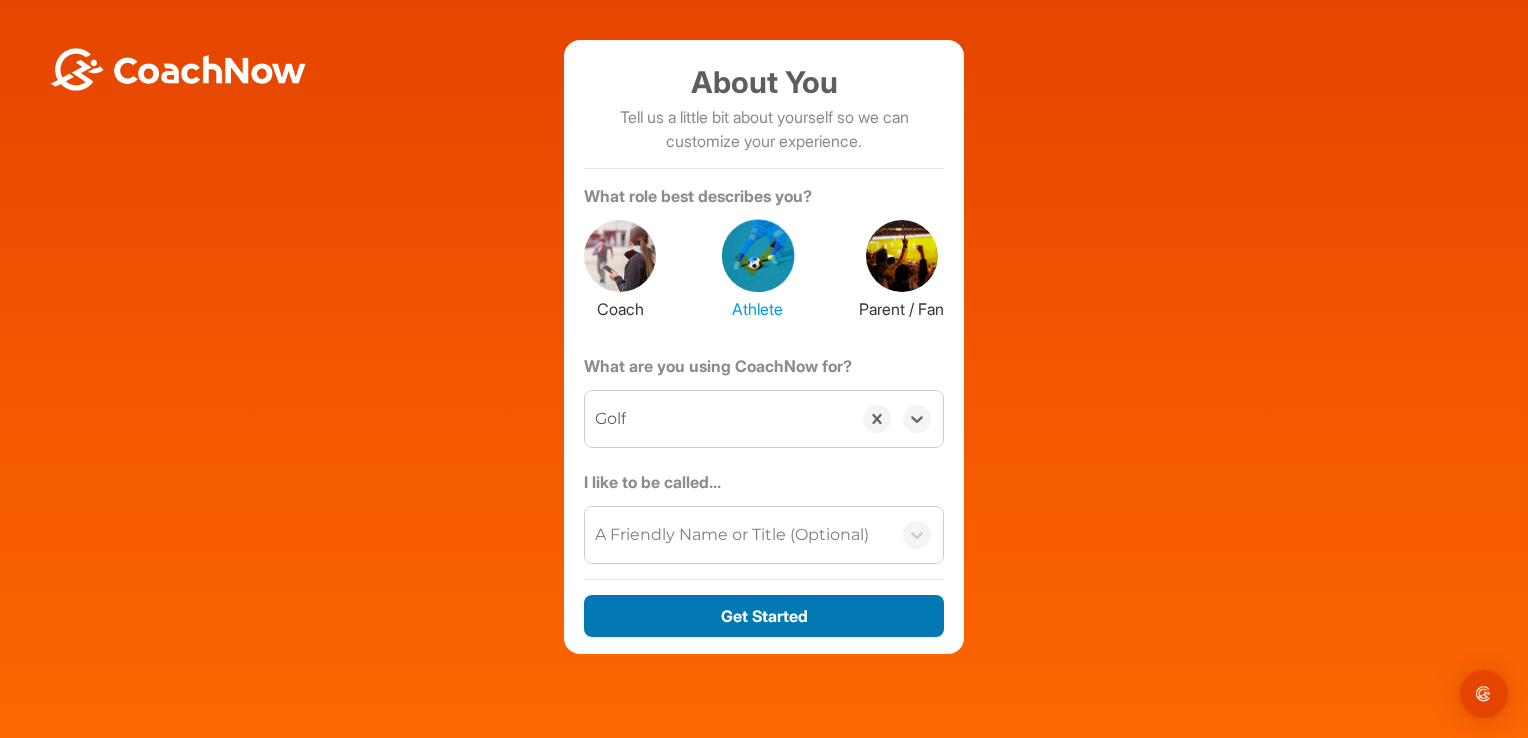 click on "Get Started" at bounding box center (764, 616) 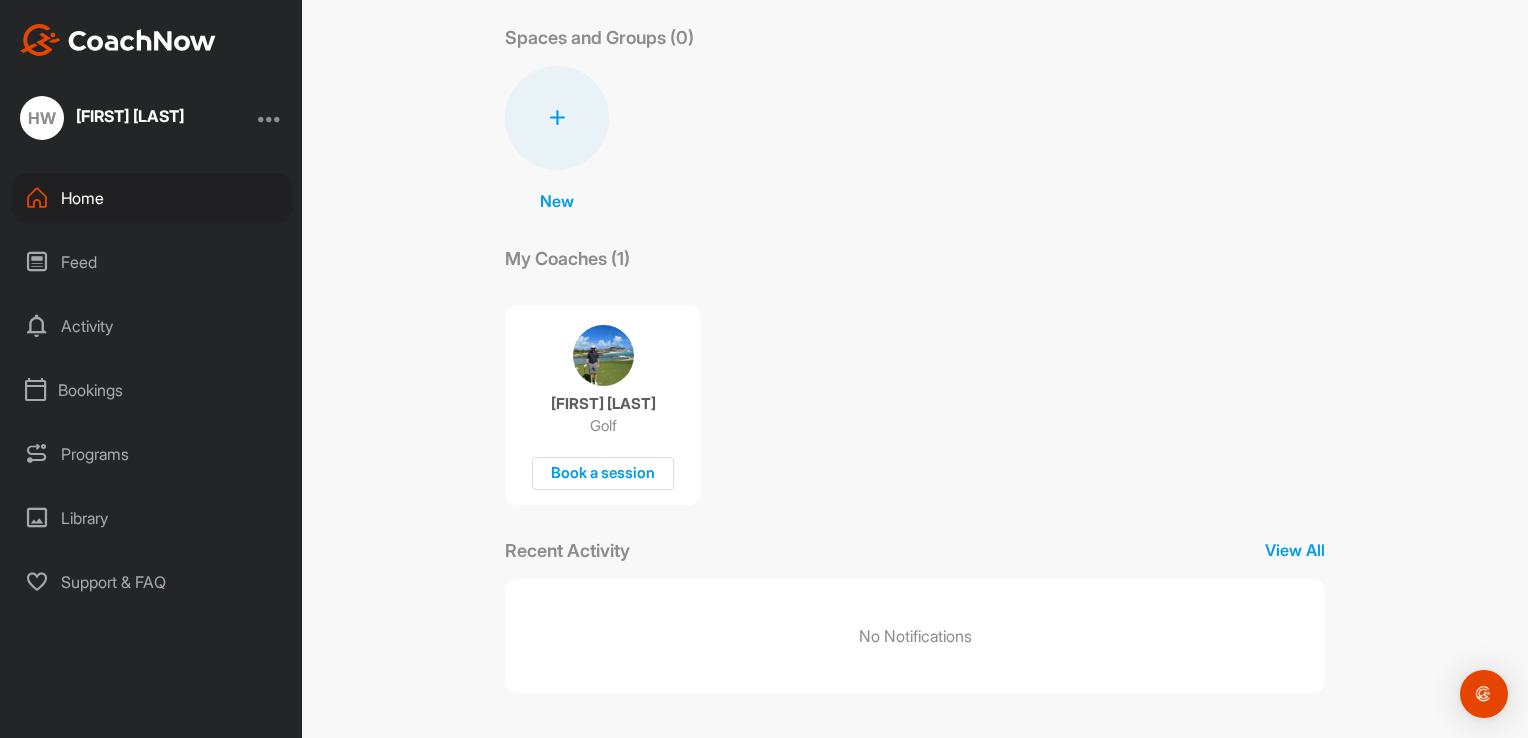 scroll, scrollTop: 0, scrollLeft: 0, axis: both 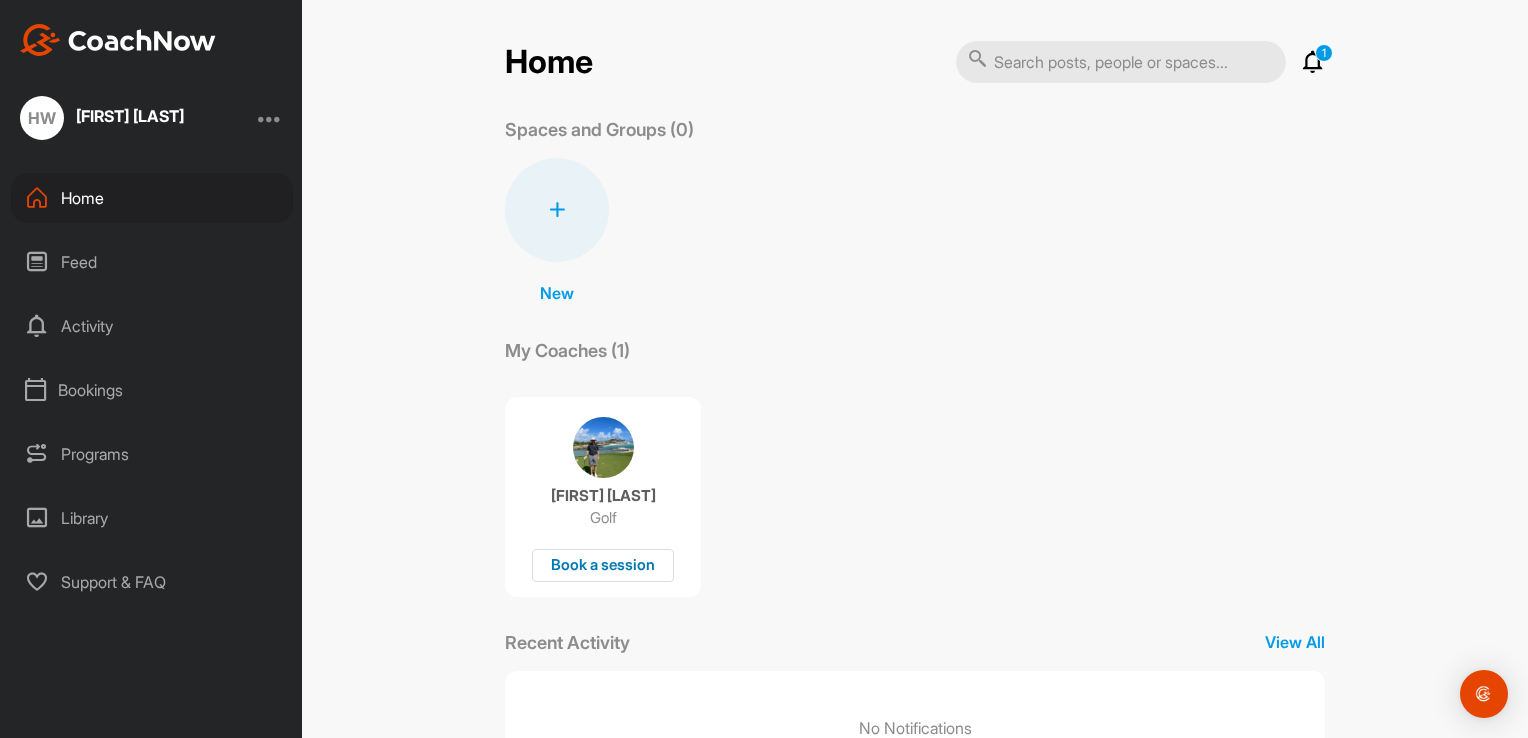 click on "Book a session" at bounding box center [603, 565] 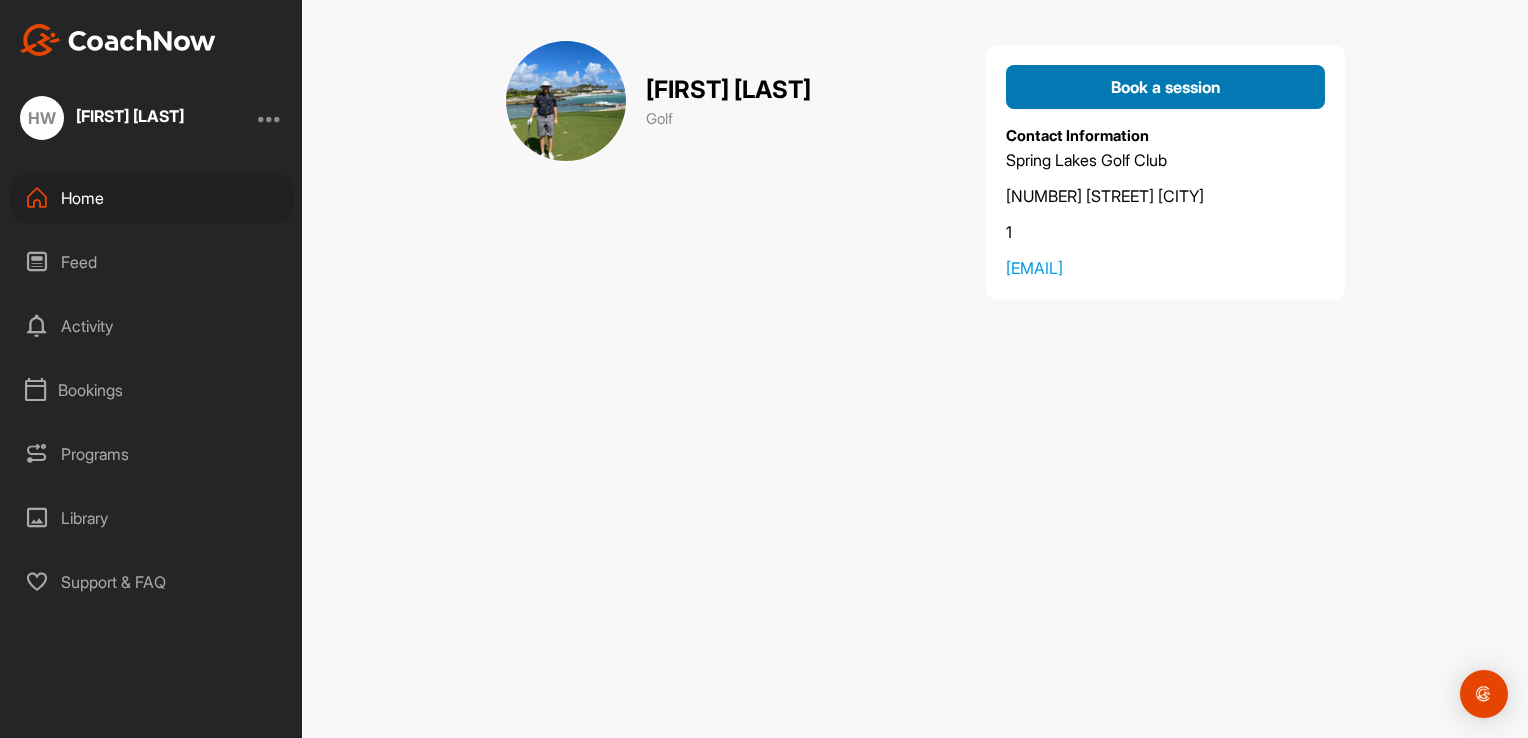 click on "Book a session" at bounding box center (1166, 87) 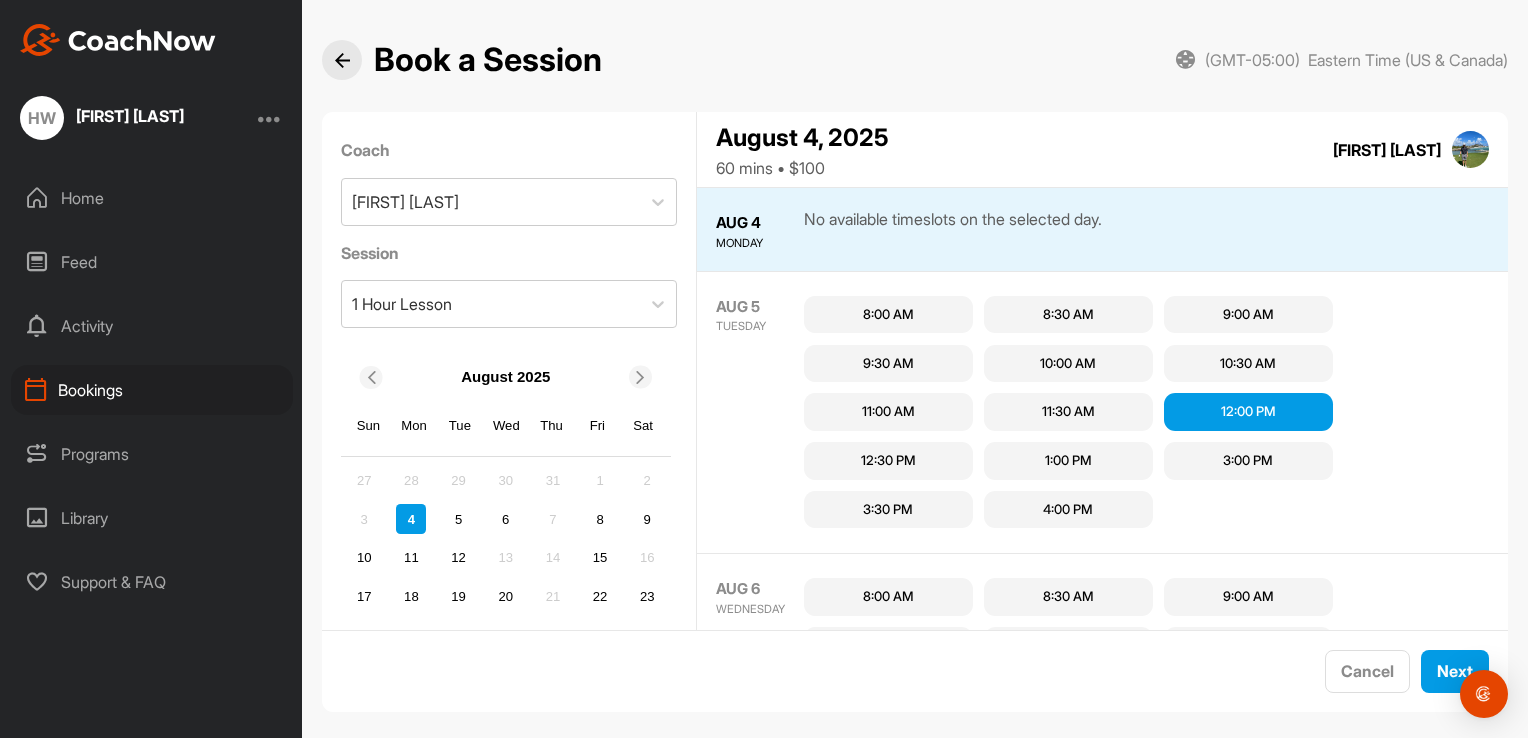 scroll, scrollTop: 20, scrollLeft: 0, axis: vertical 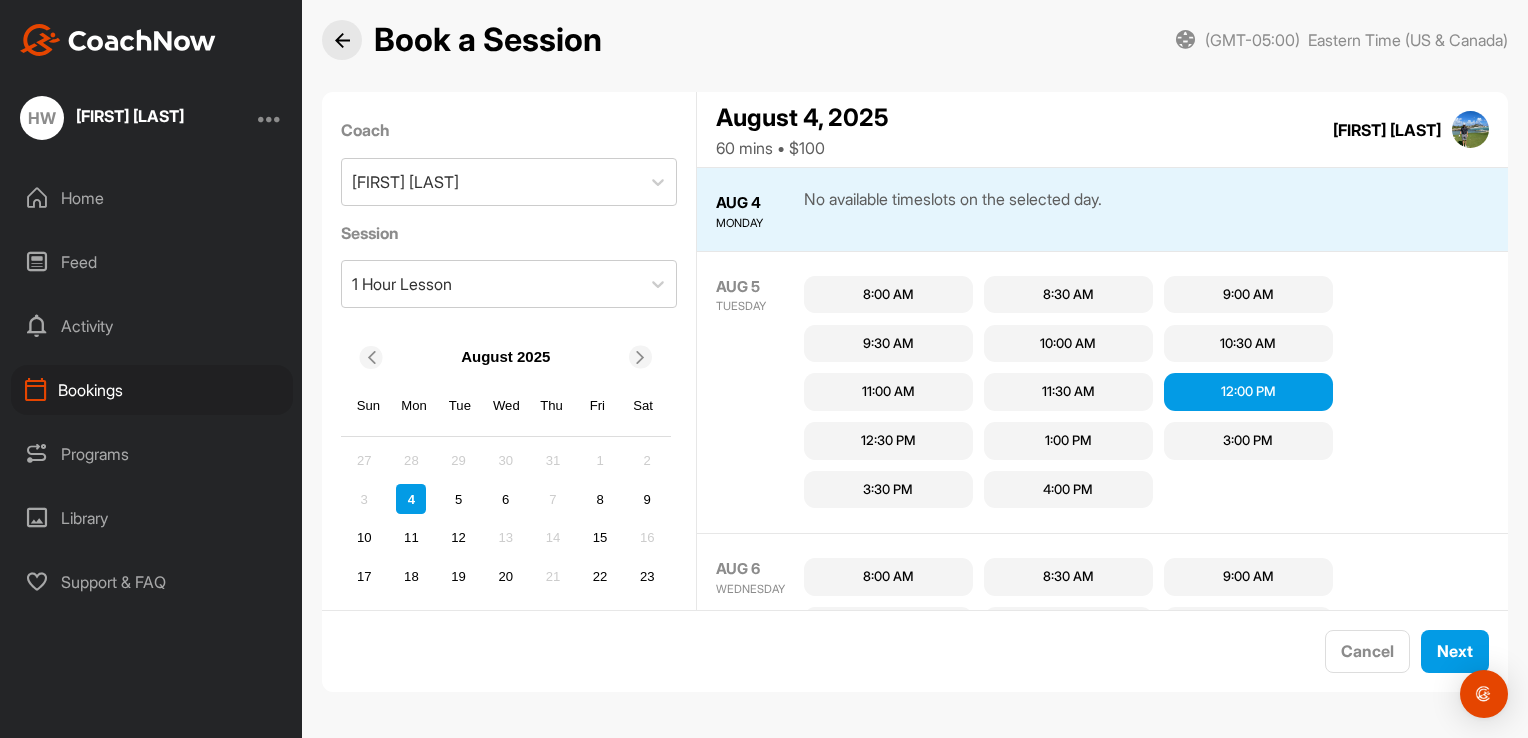 click on "11:00 AM" at bounding box center [888, 392] 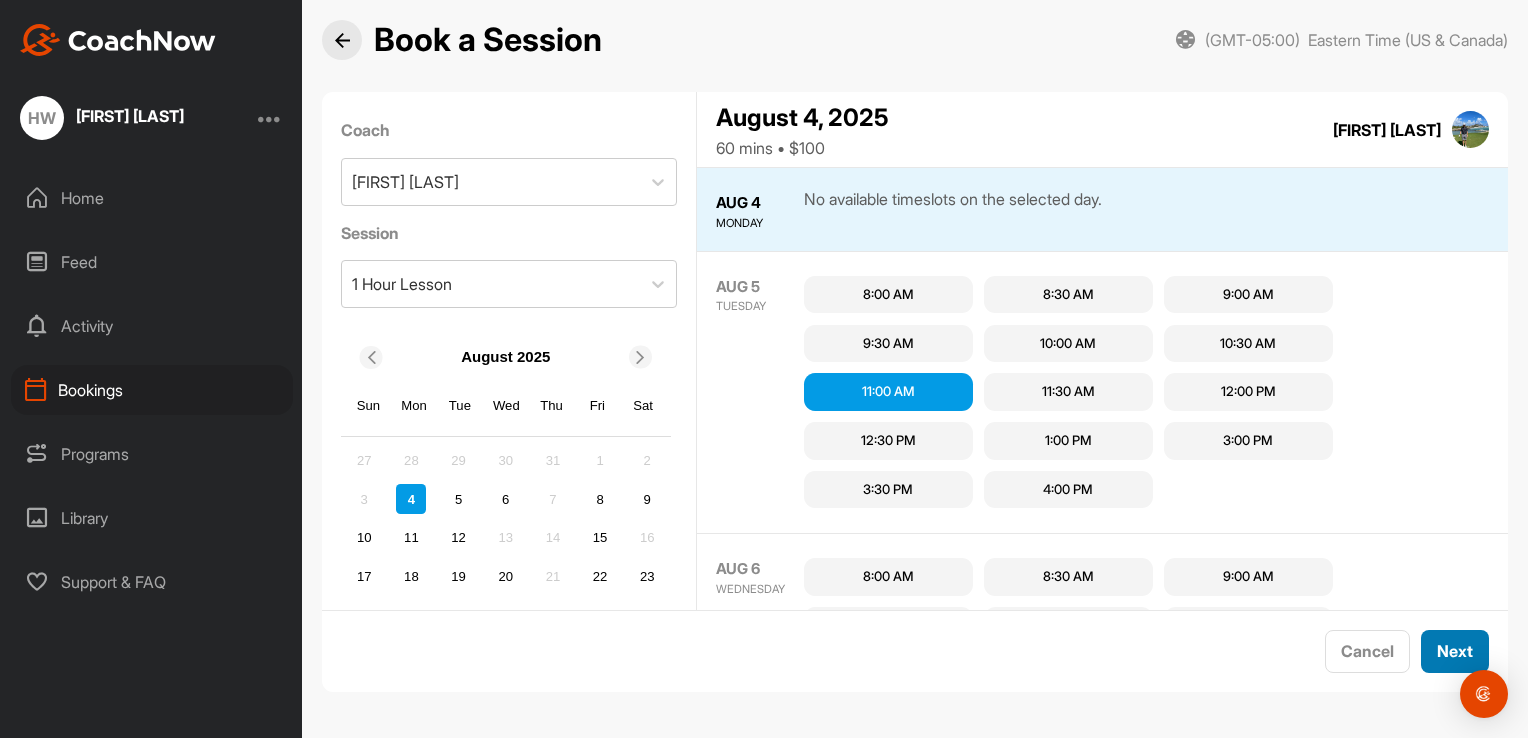 click on "Next" at bounding box center [1455, 651] 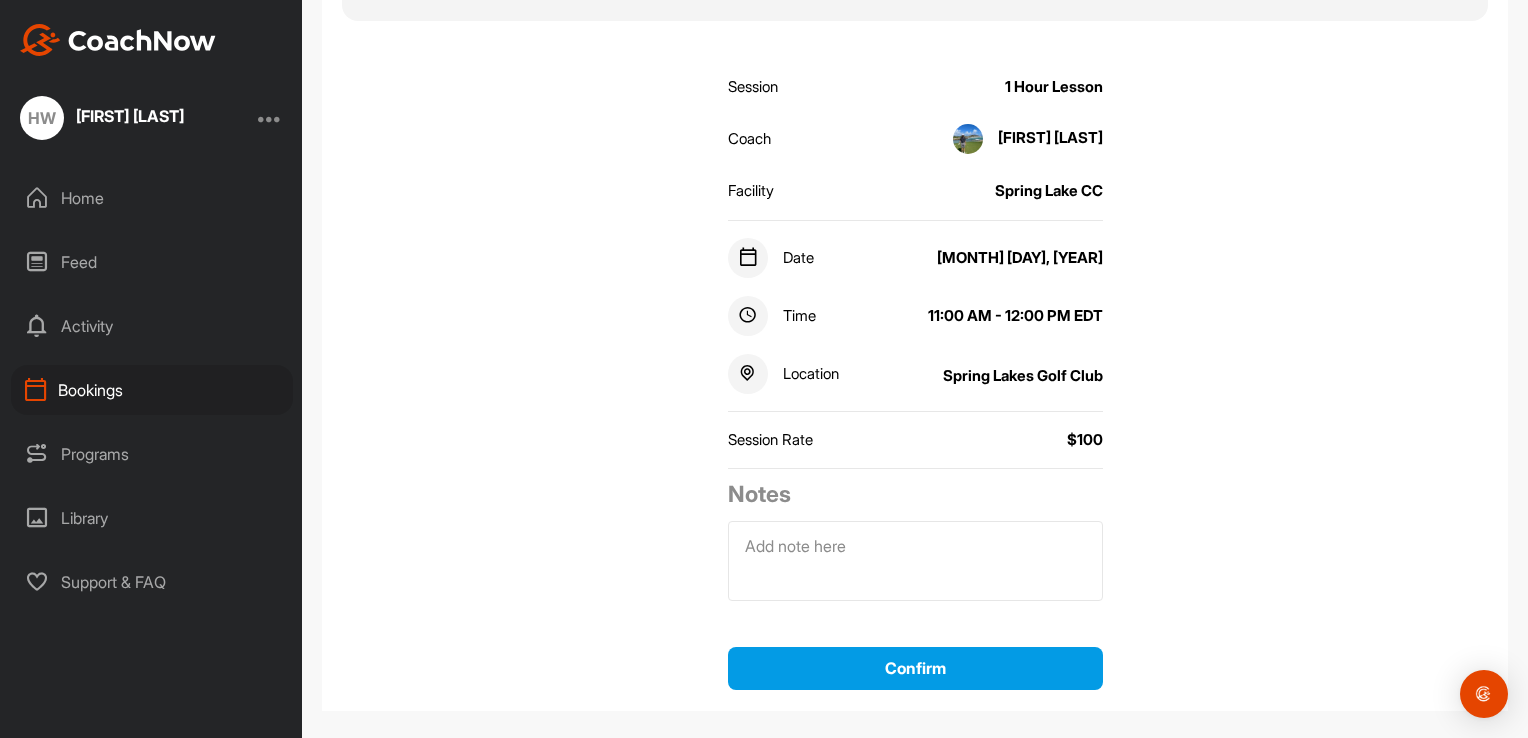 scroll, scrollTop: 232, scrollLeft: 0, axis: vertical 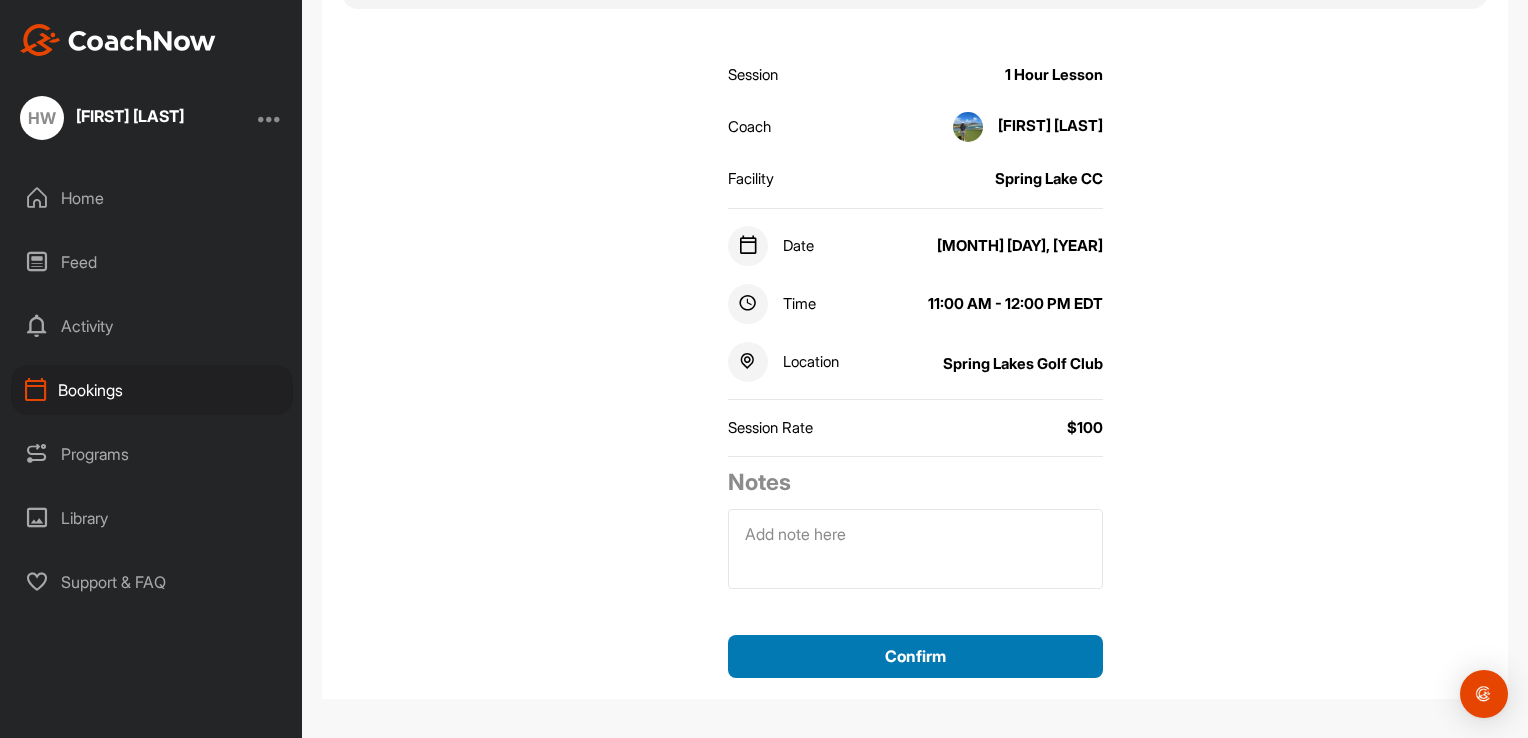 click on "Confirm" at bounding box center (915, 656) 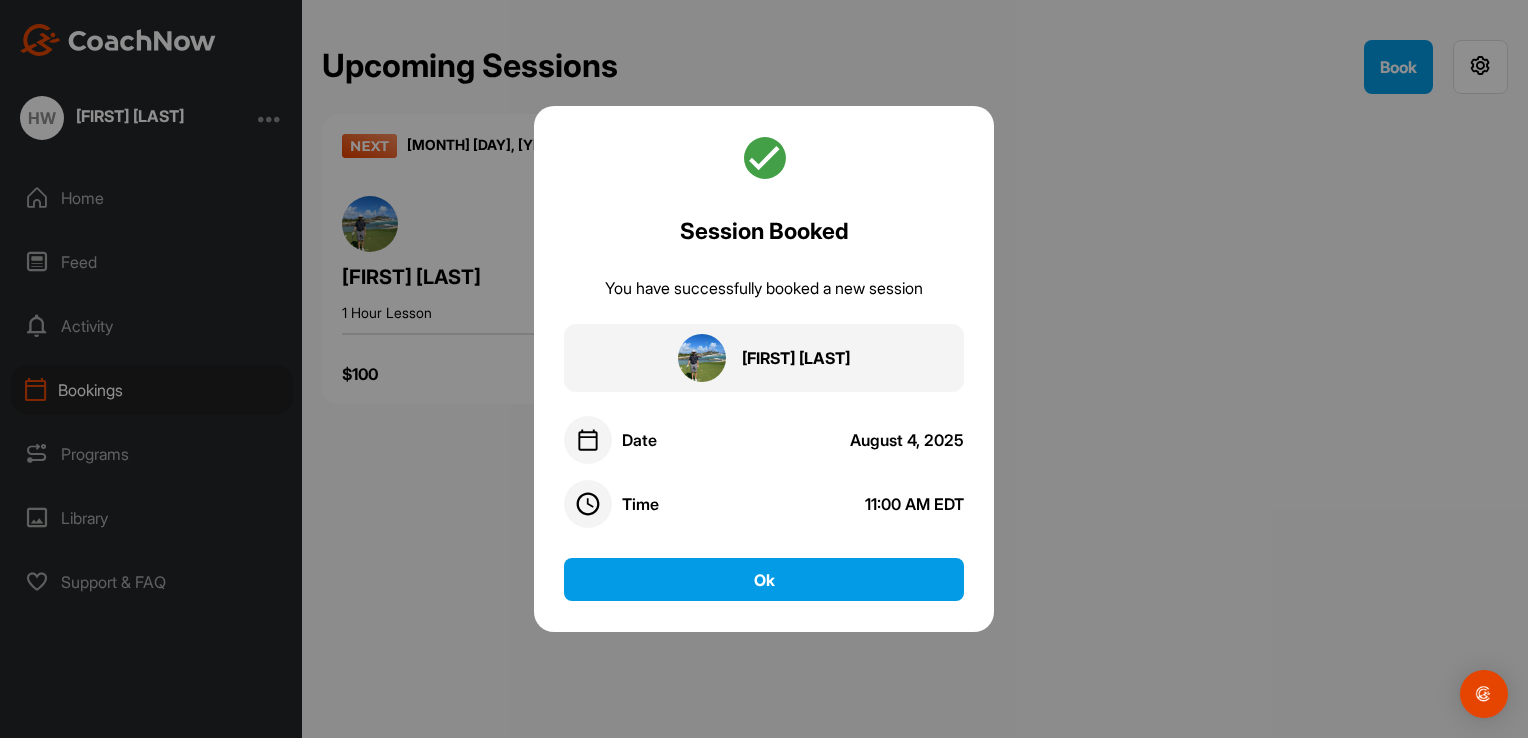 click at bounding box center [764, 369] 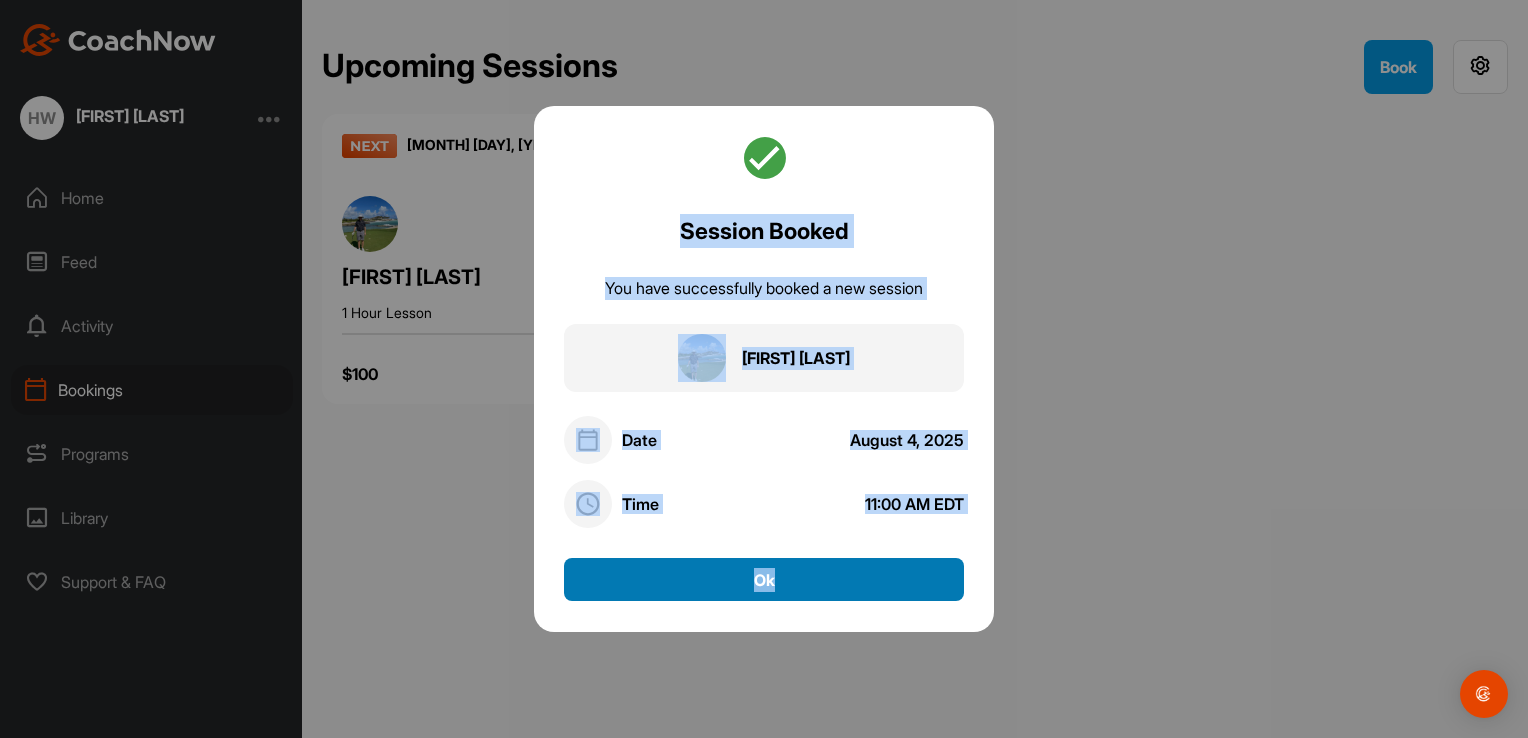 drag, startPoint x: 908, startPoint y: 650, endPoint x: 787, endPoint y: 592, distance: 134.18271 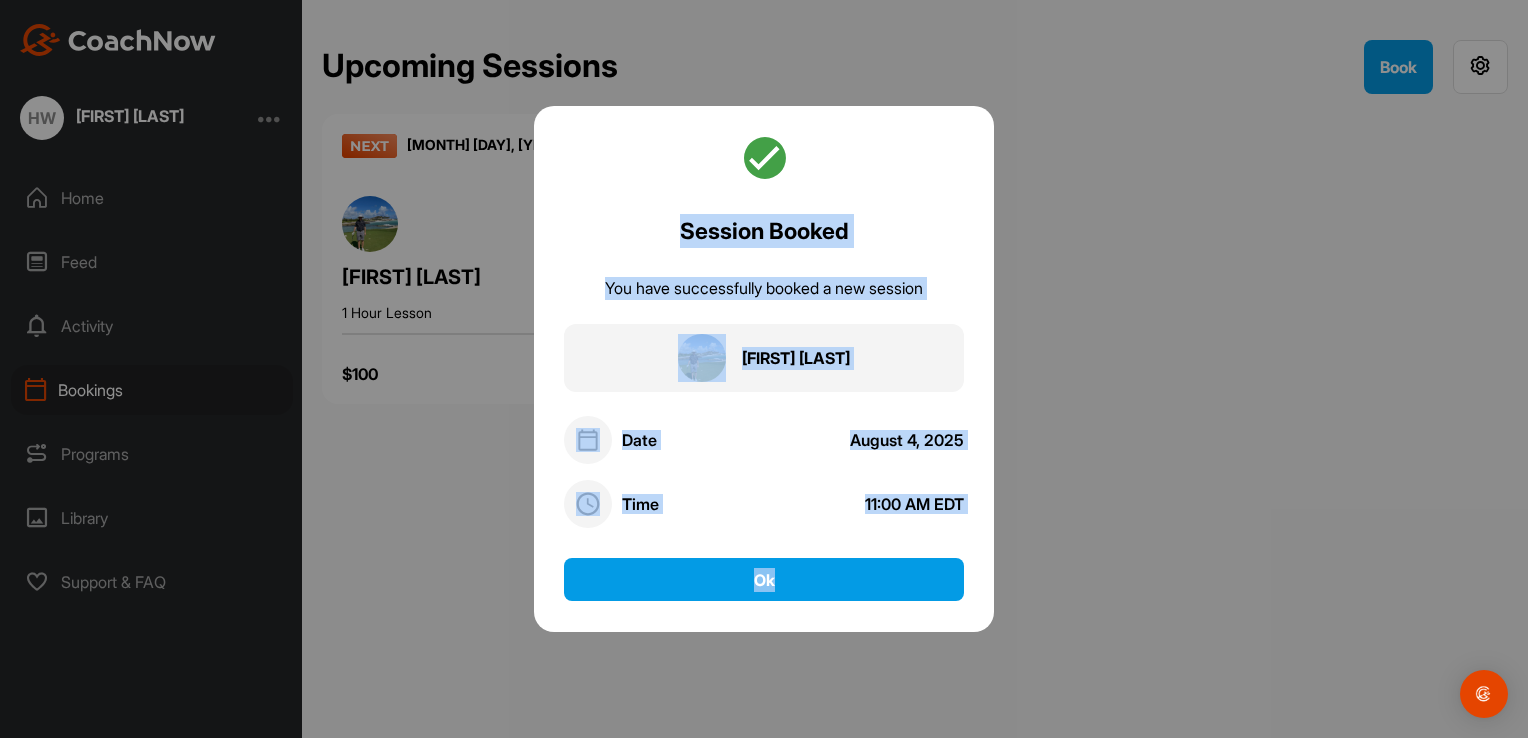 click at bounding box center [764, 369] 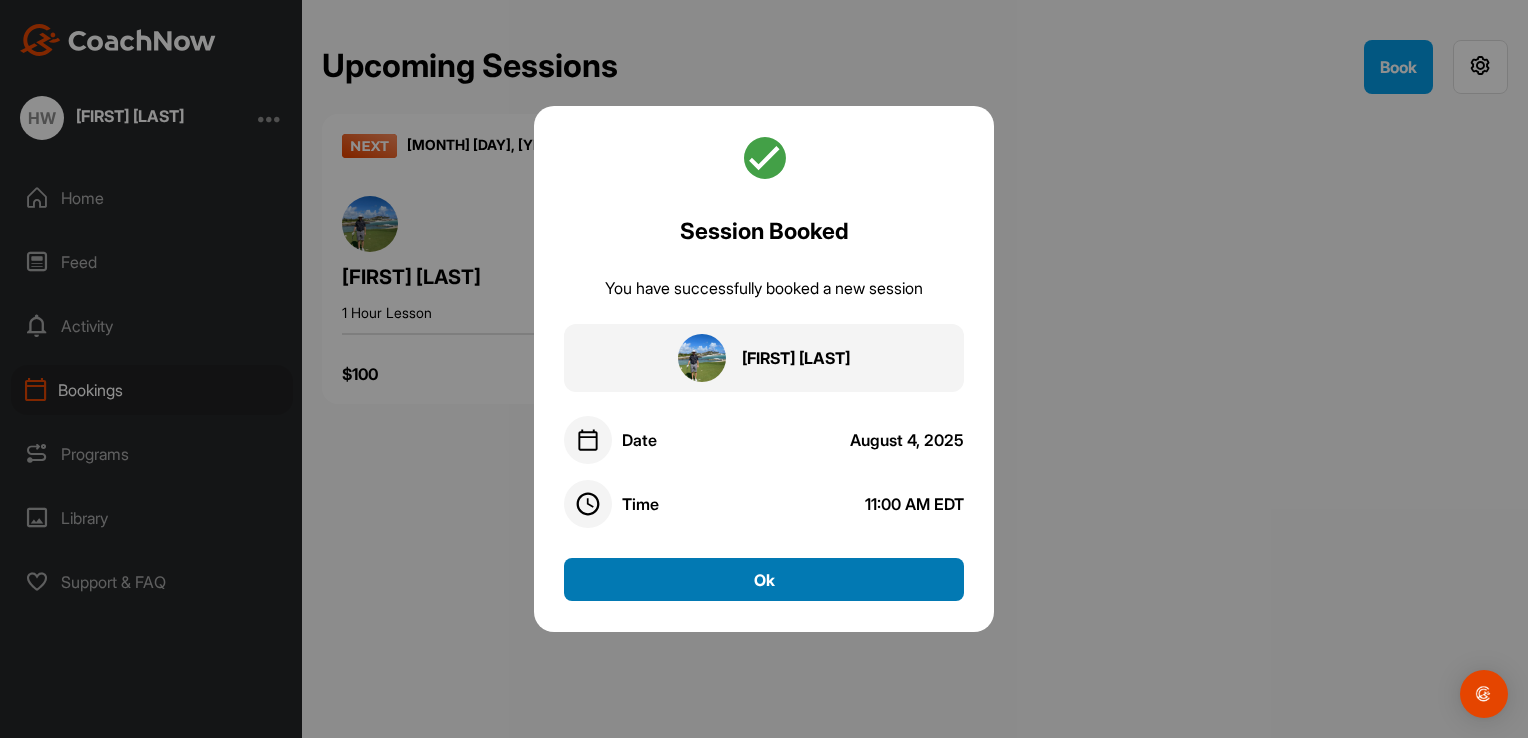 click on "Ok" at bounding box center [764, 579] 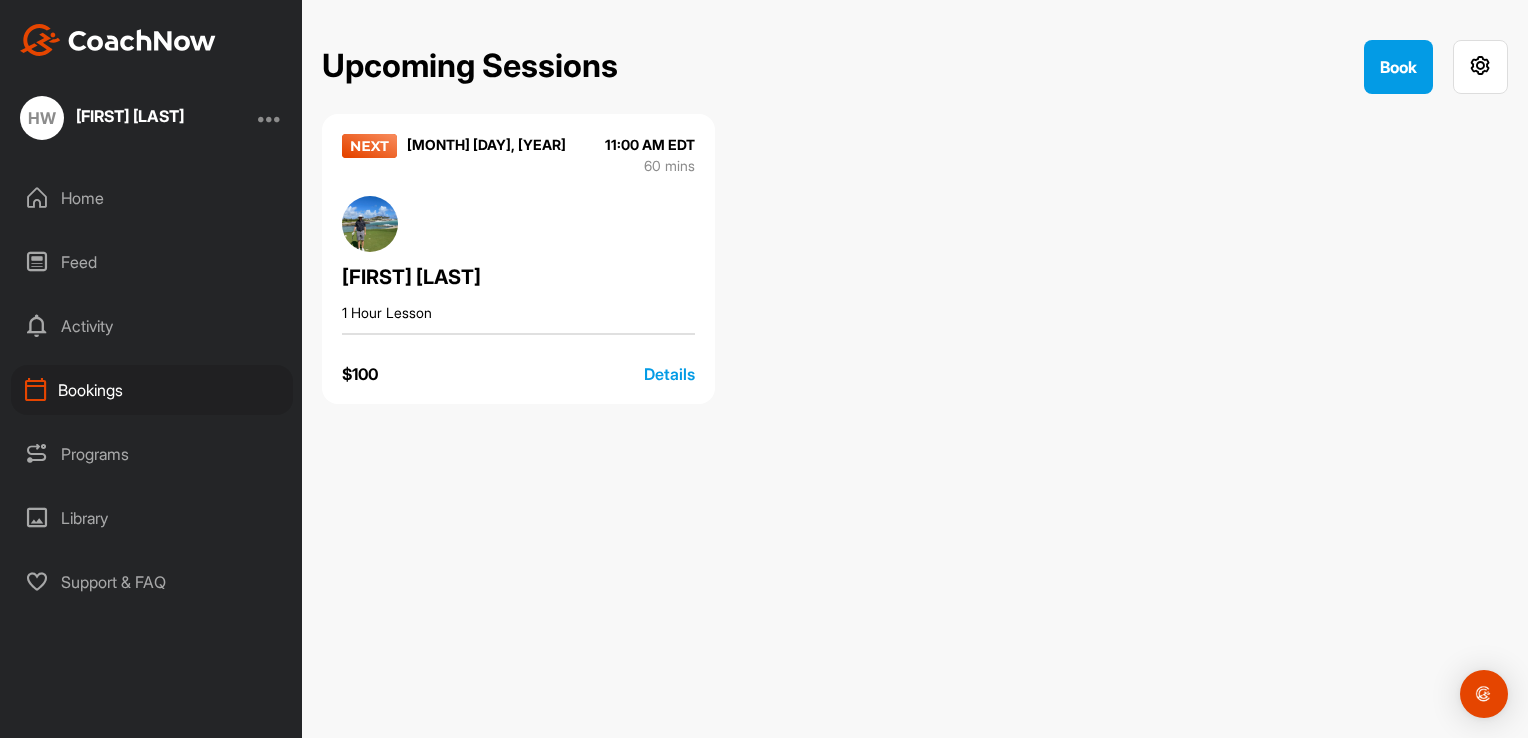 click on "Upcoming Sessions Book AUGUST 5, 2025 11:00 AM   EDT 60   mins Rhys Barker 1 Hour Lesson $ 100 Details" at bounding box center [915, 369] 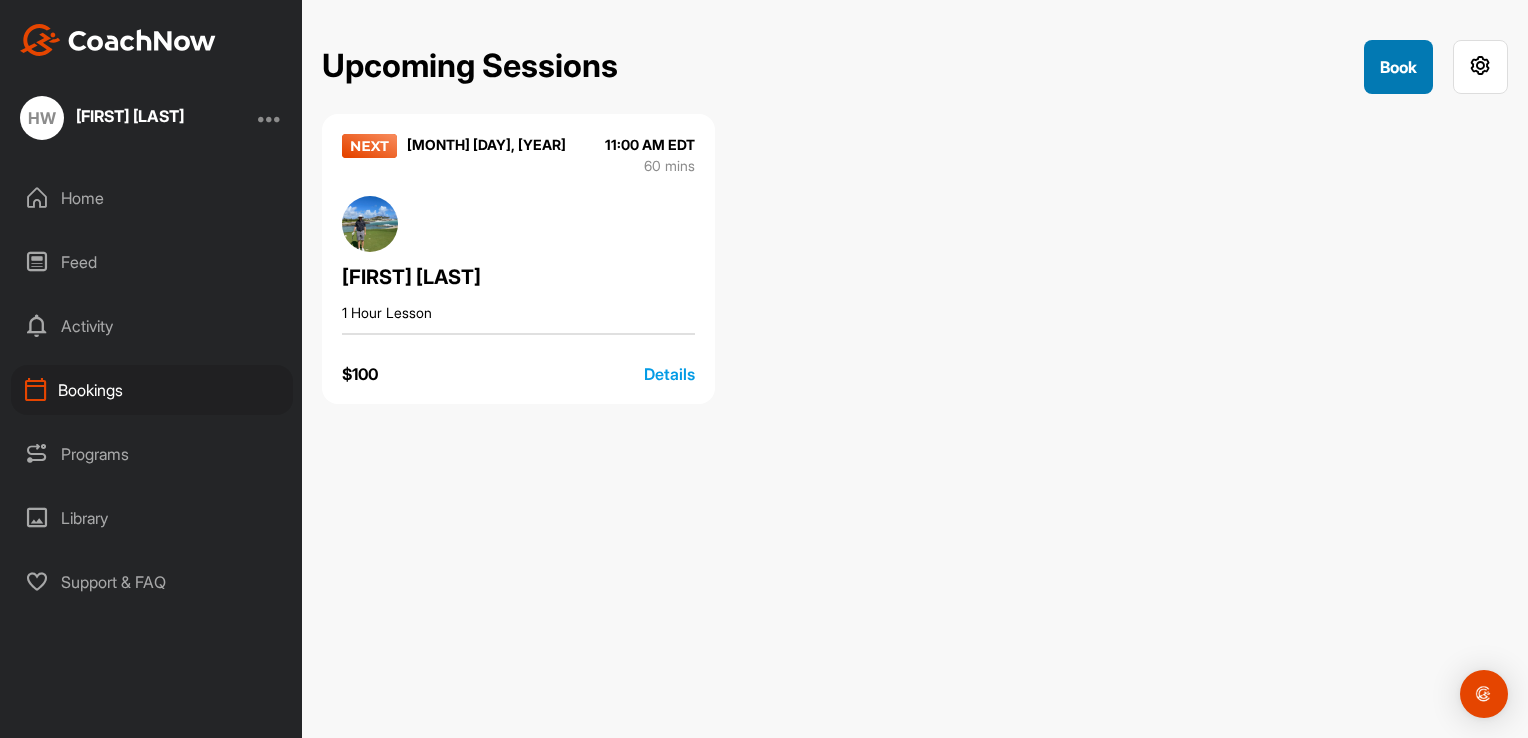 click on "Book" at bounding box center [1398, 67] 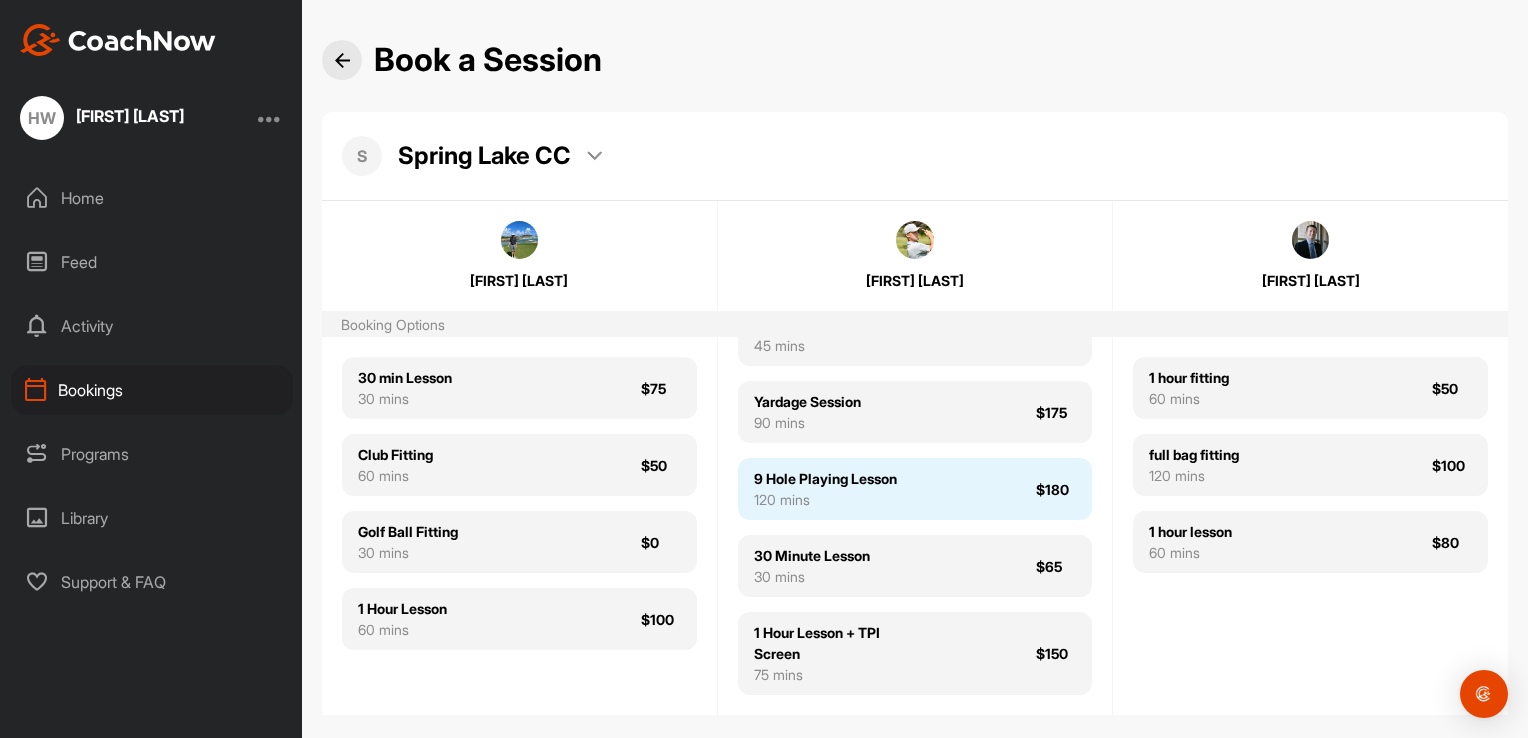 scroll, scrollTop: 172, scrollLeft: 0, axis: vertical 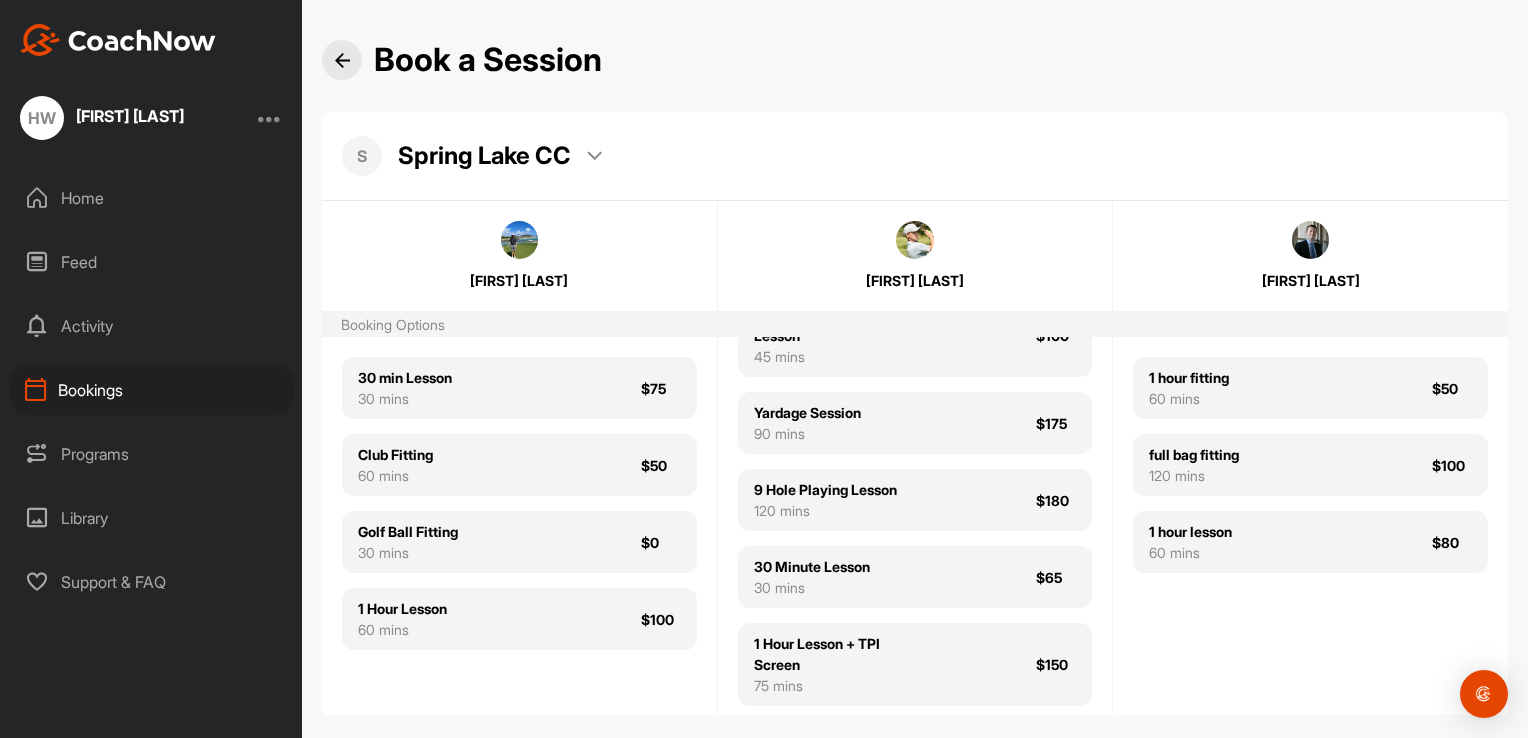 click at bounding box center (342, 60) 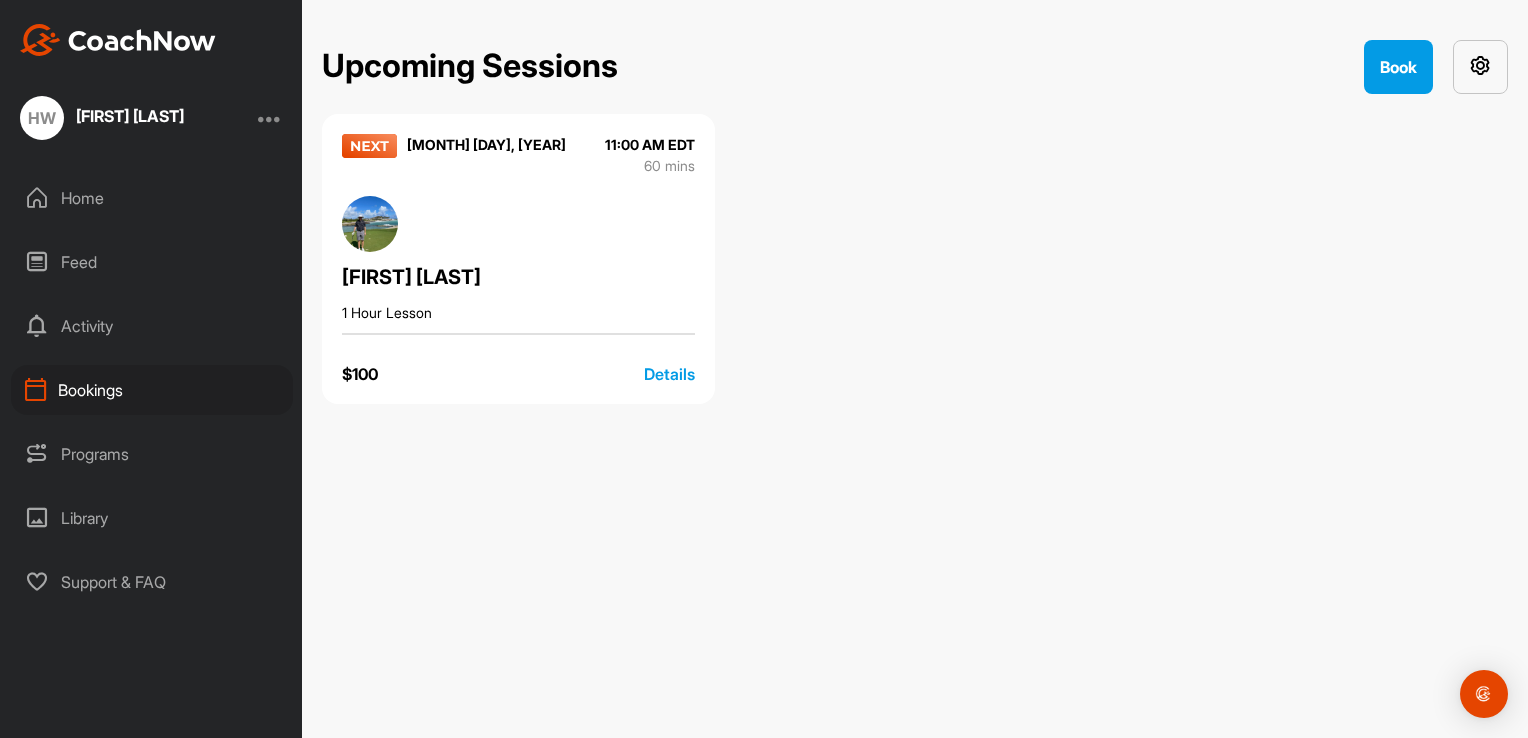 click at bounding box center [1480, 65] 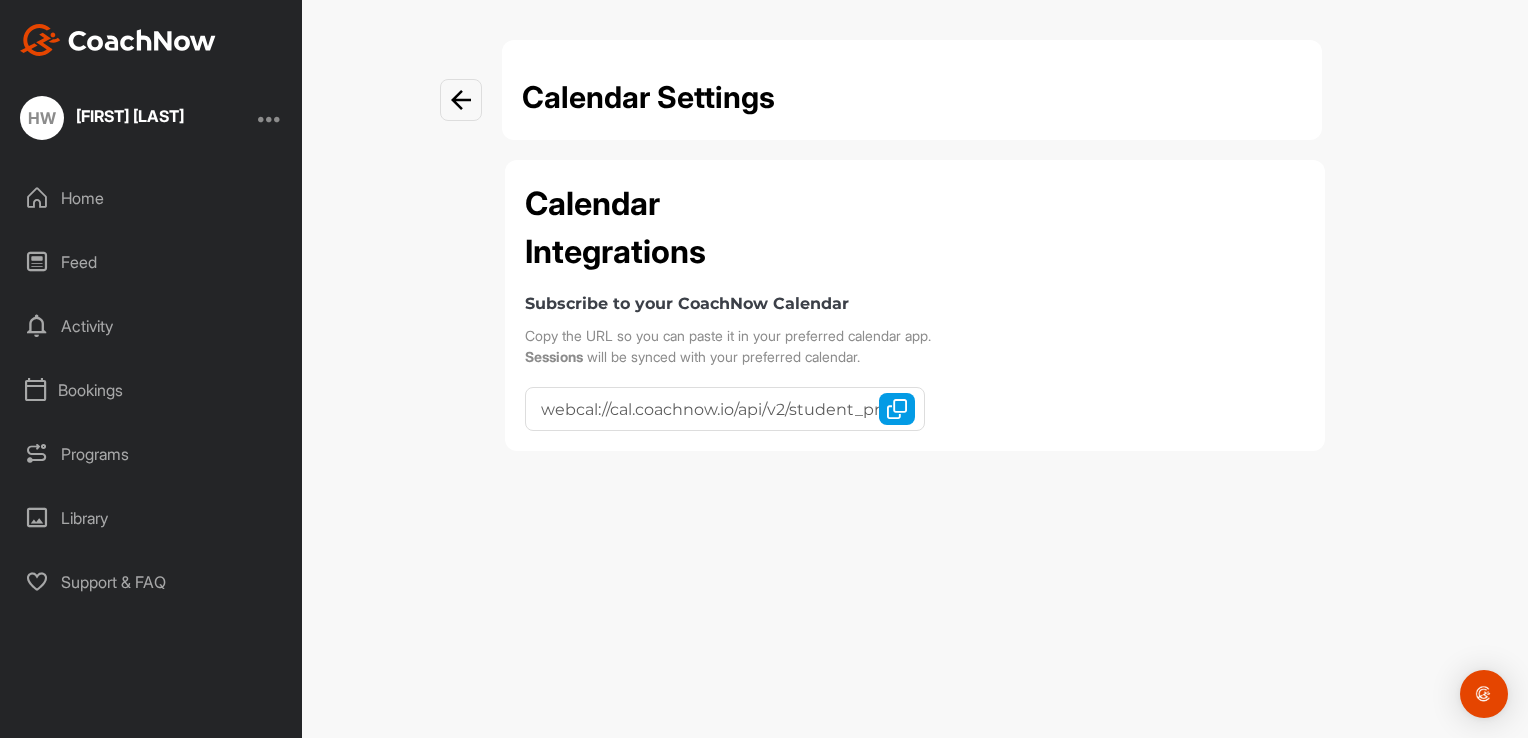 click at bounding box center (461, 100) 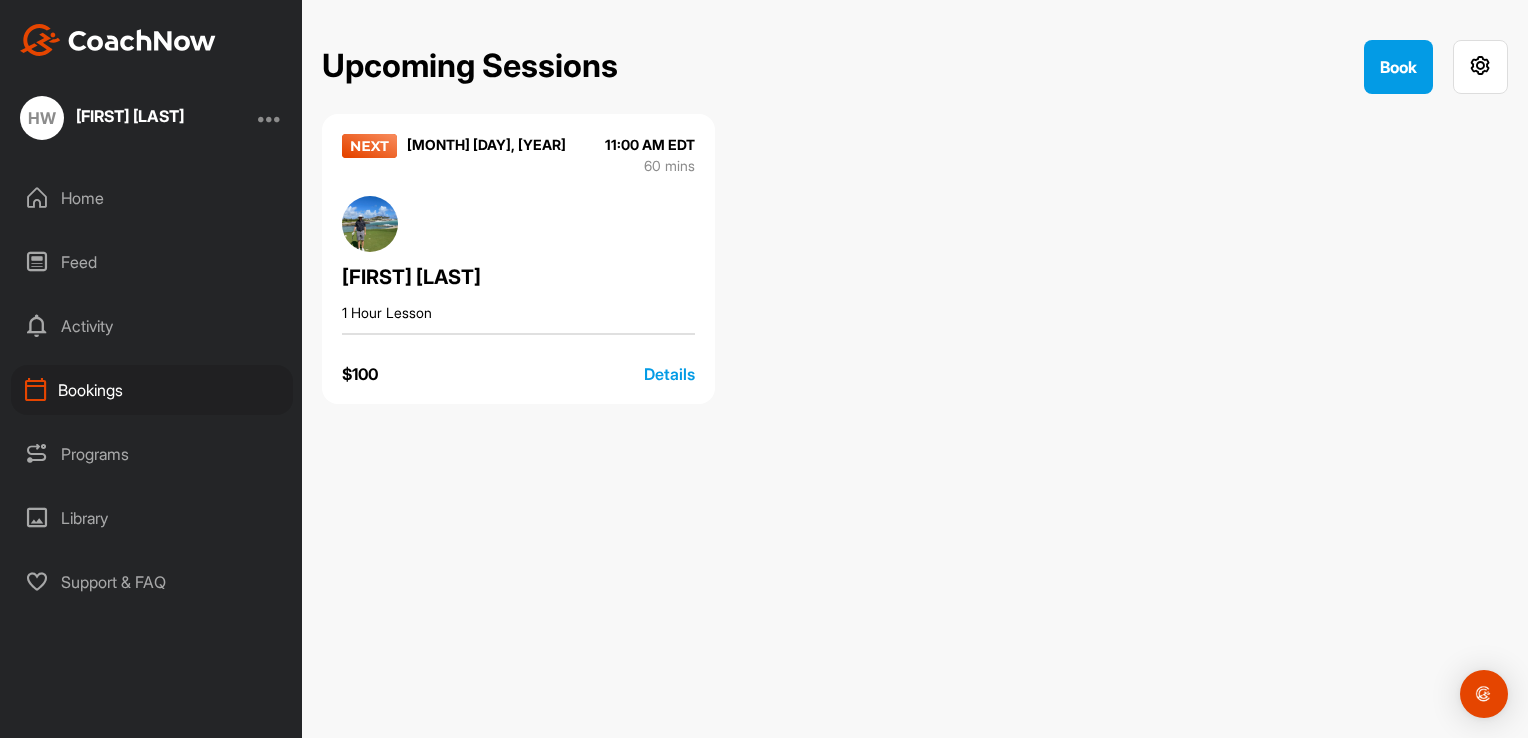 click on "HW" at bounding box center [42, 118] 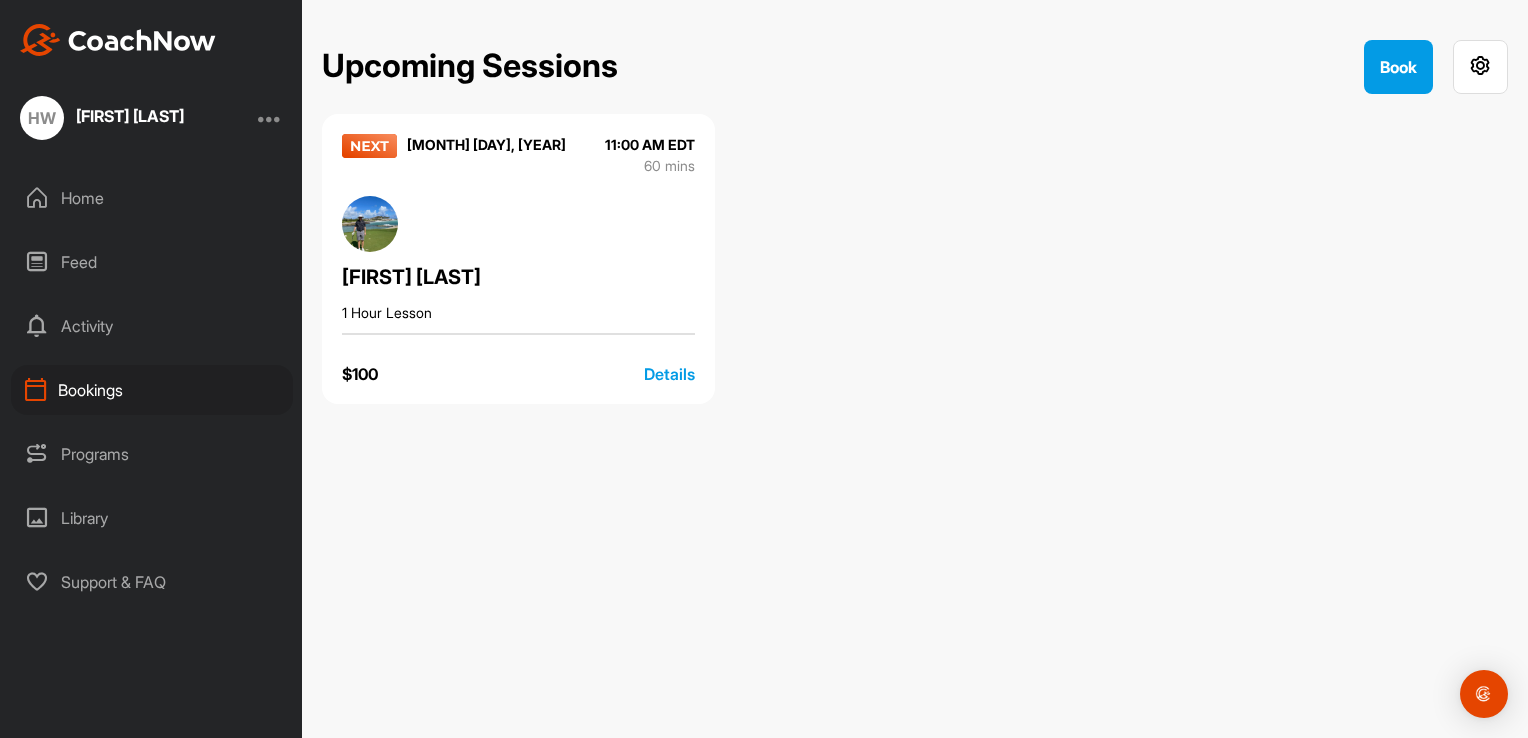 click on "HW" at bounding box center (42, 118) 